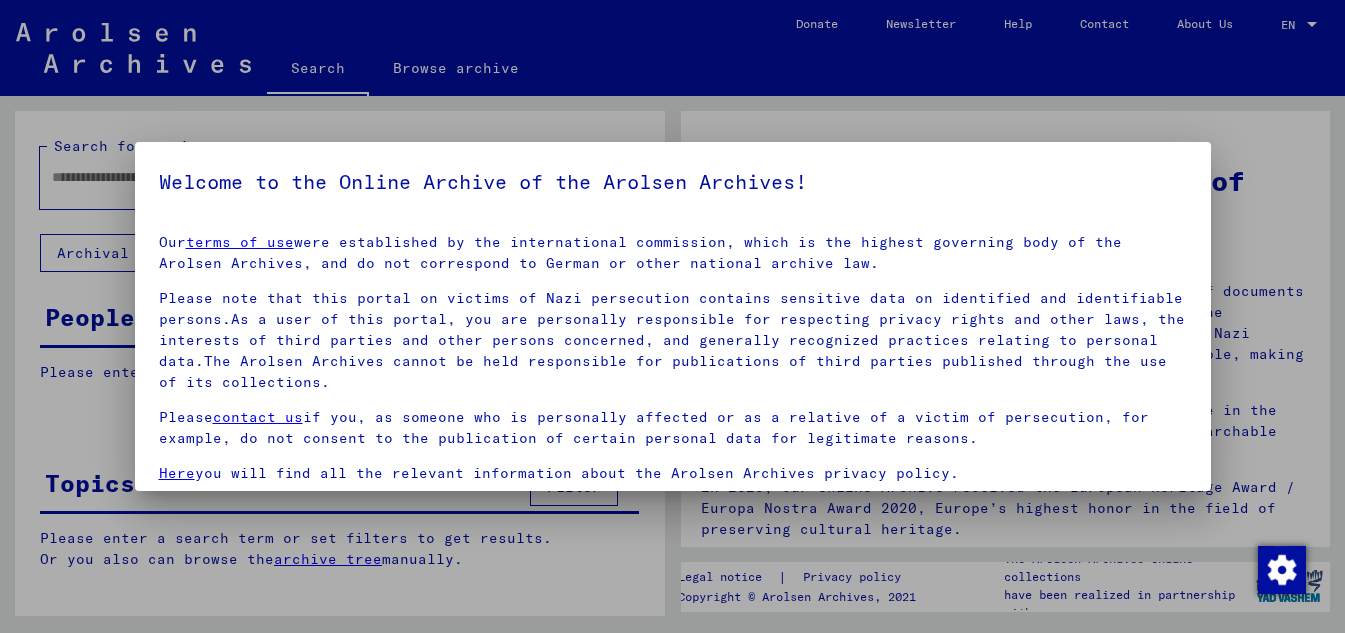 scroll, scrollTop: 0, scrollLeft: 0, axis: both 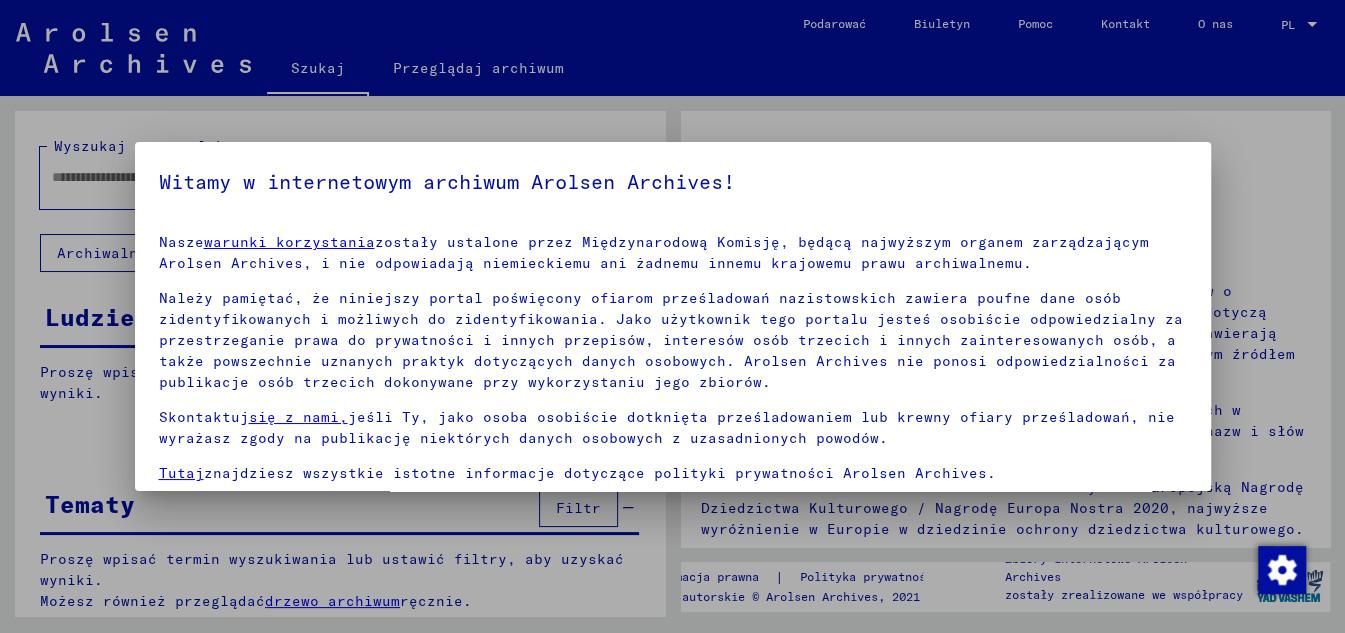 click at bounding box center (672, 316) 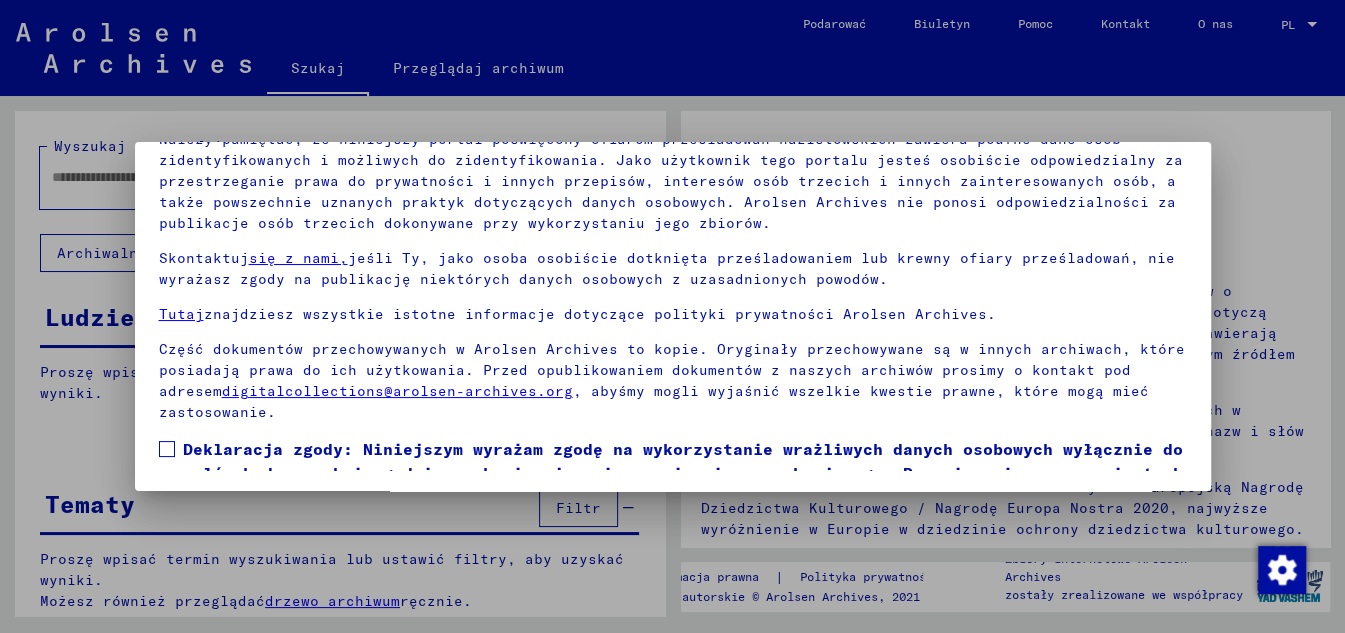 scroll, scrollTop: 162, scrollLeft: 0, axis: vertical 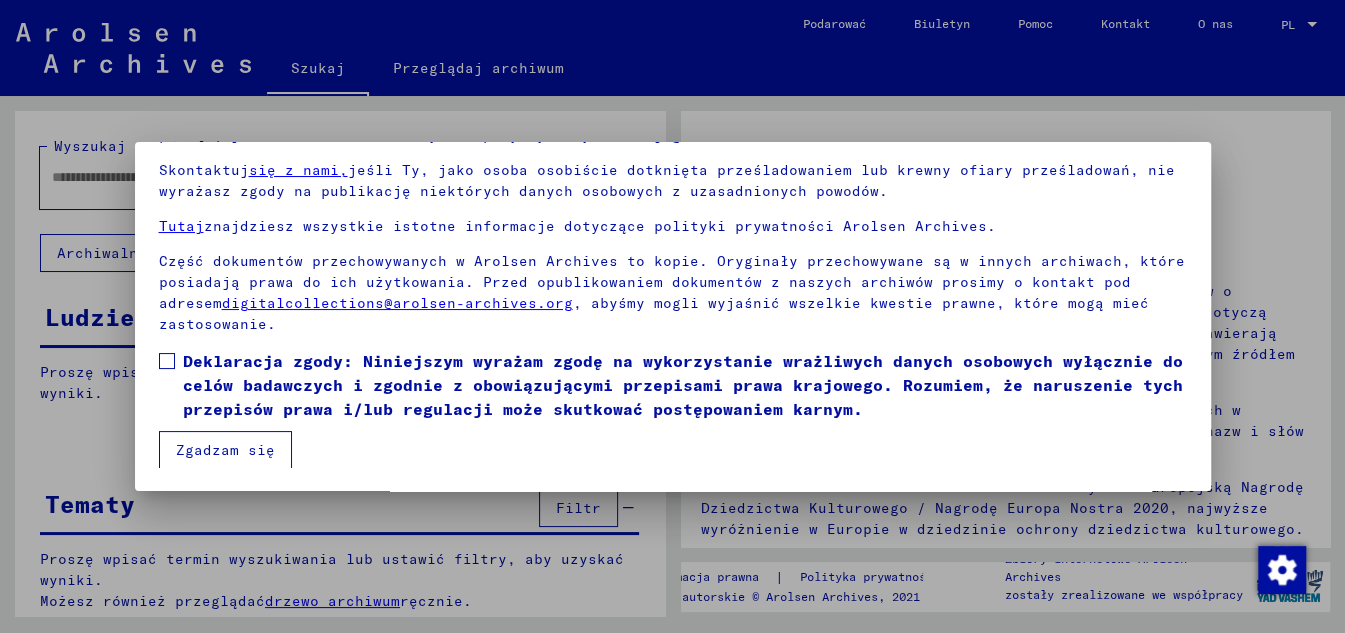 click at bounding box center [167, 361] 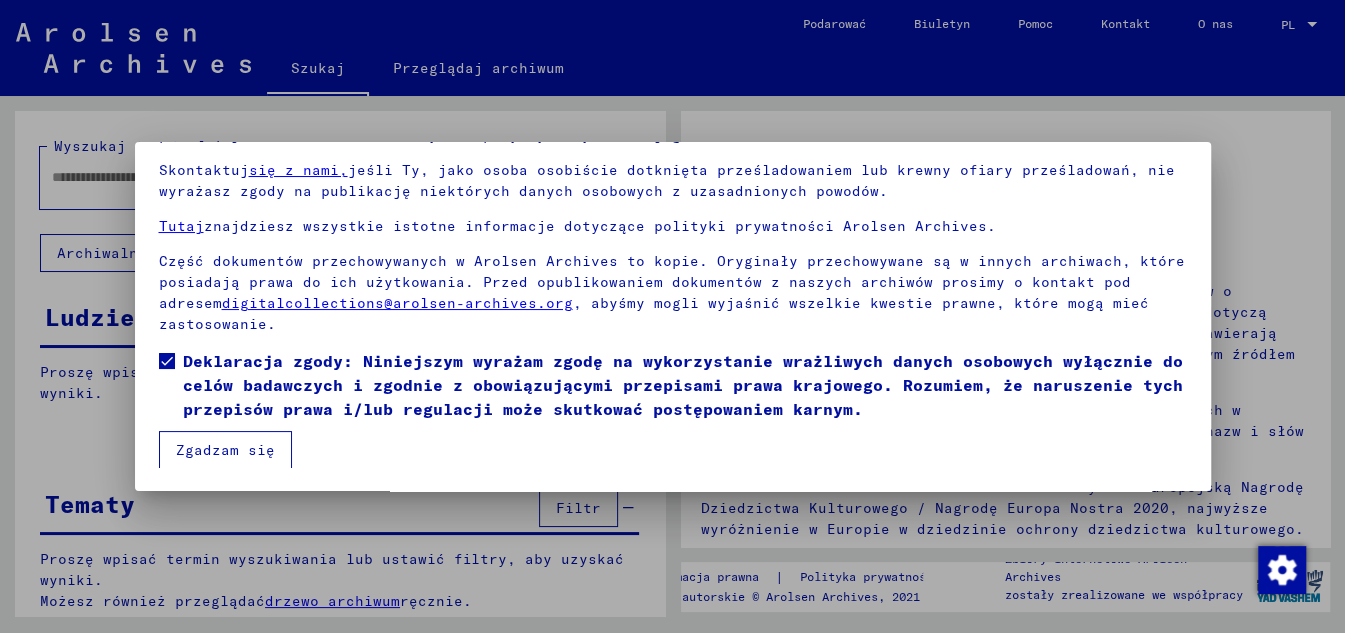 click on "Zgadzam się" at bounding box center [225, 450] 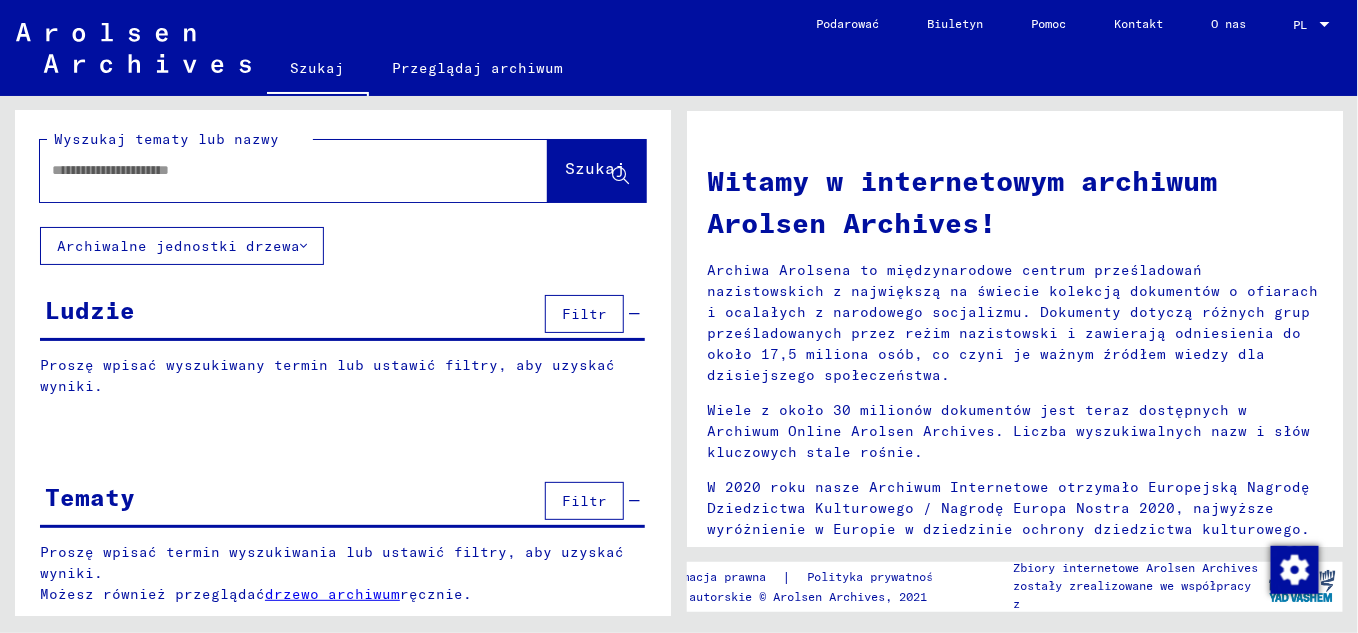 scroll, scrollTop: 8, scrollLeft: 0, axis: vertical 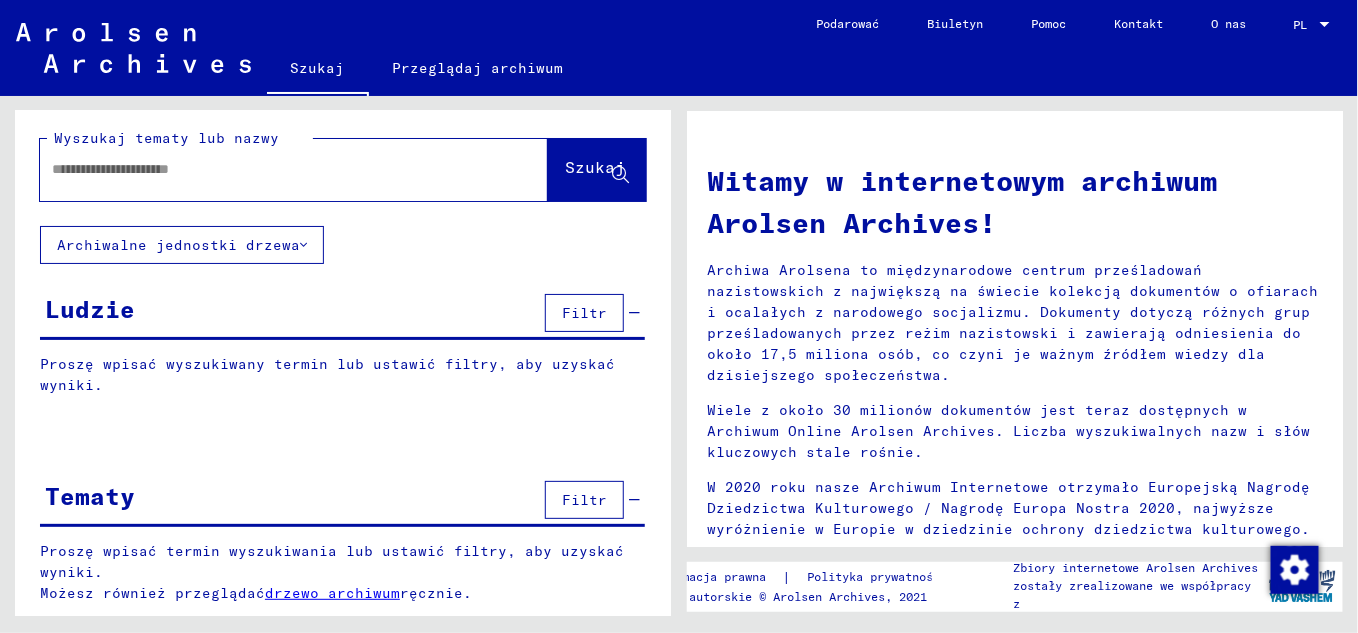 click on "Proszę wpisać wyszukiwany termin lub ustawić filtry, aby uzyskać wyniki." at bounding box center (342, 375) 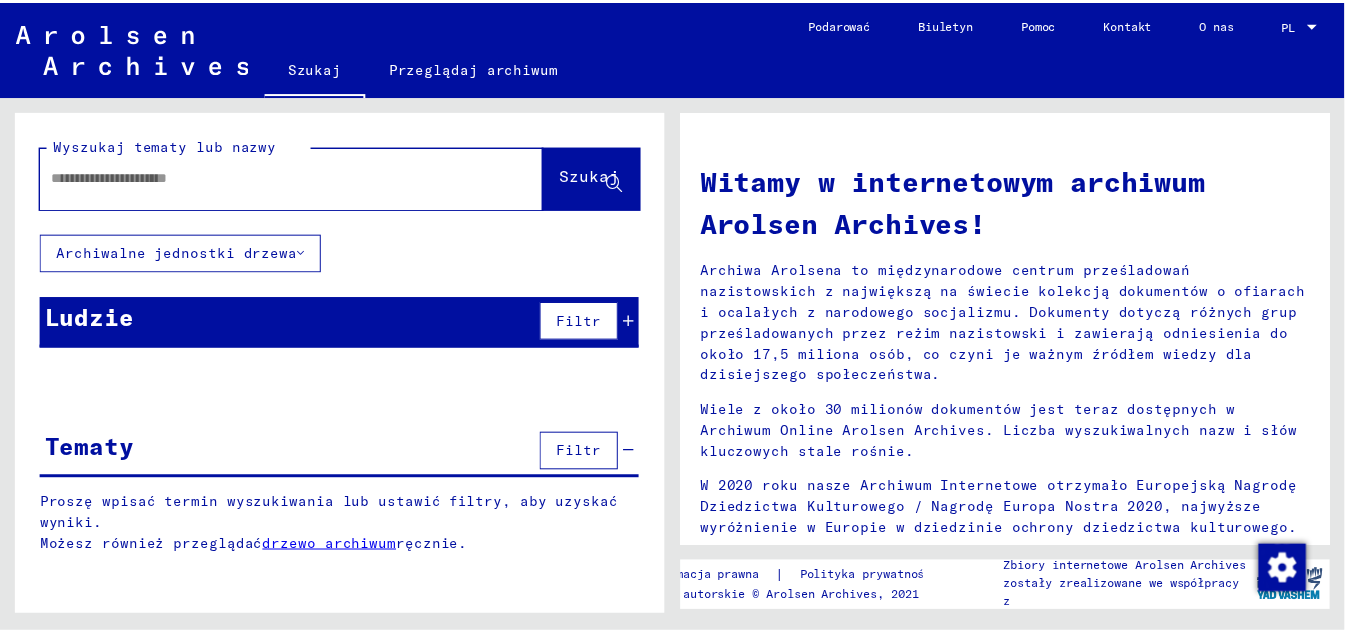 scroll, scrollTop: 0, scrollLeft: 0, axis: both 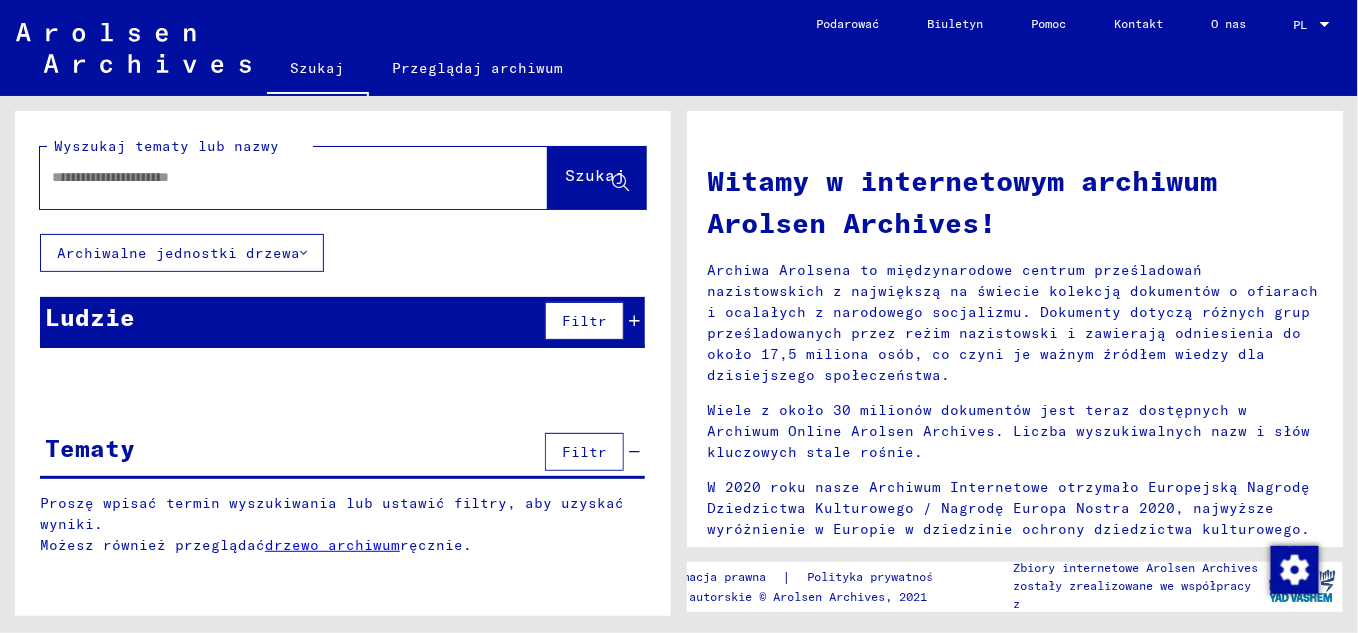 click on "Proszę wpisać wyszukiwany termin lub ustawić filtry, aby uzyskać wyniki." at bounding box center (327, 382) 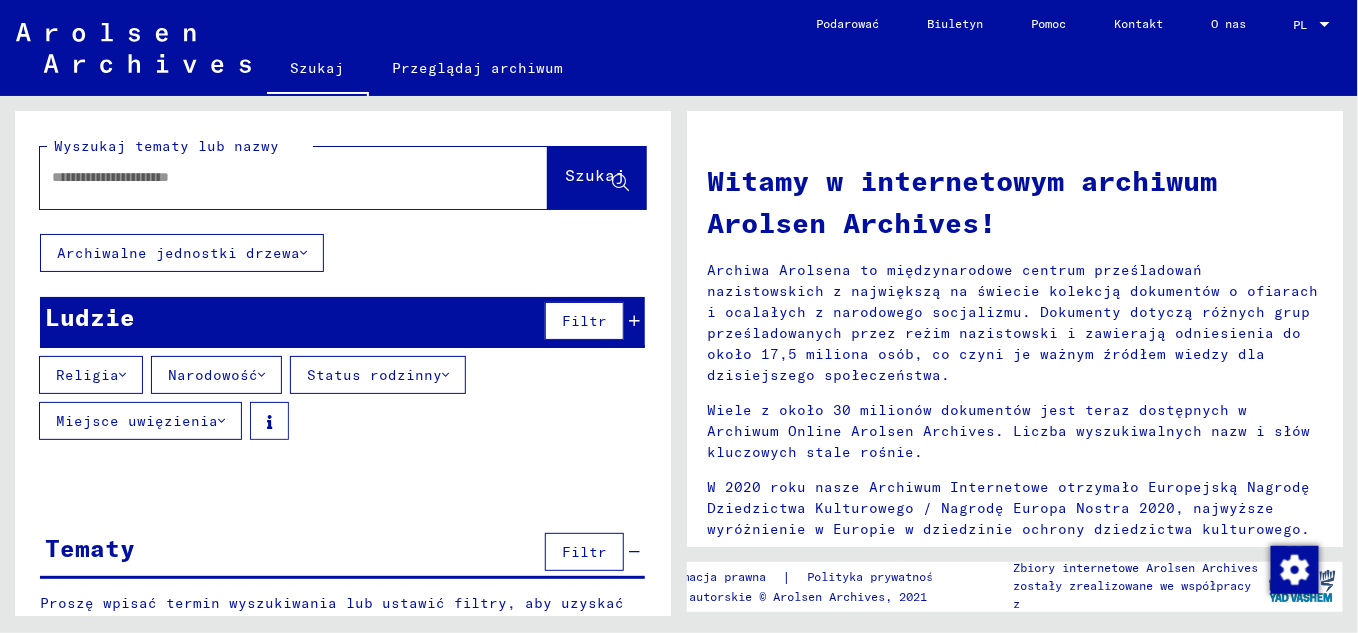click at bounding box center (270, 177) 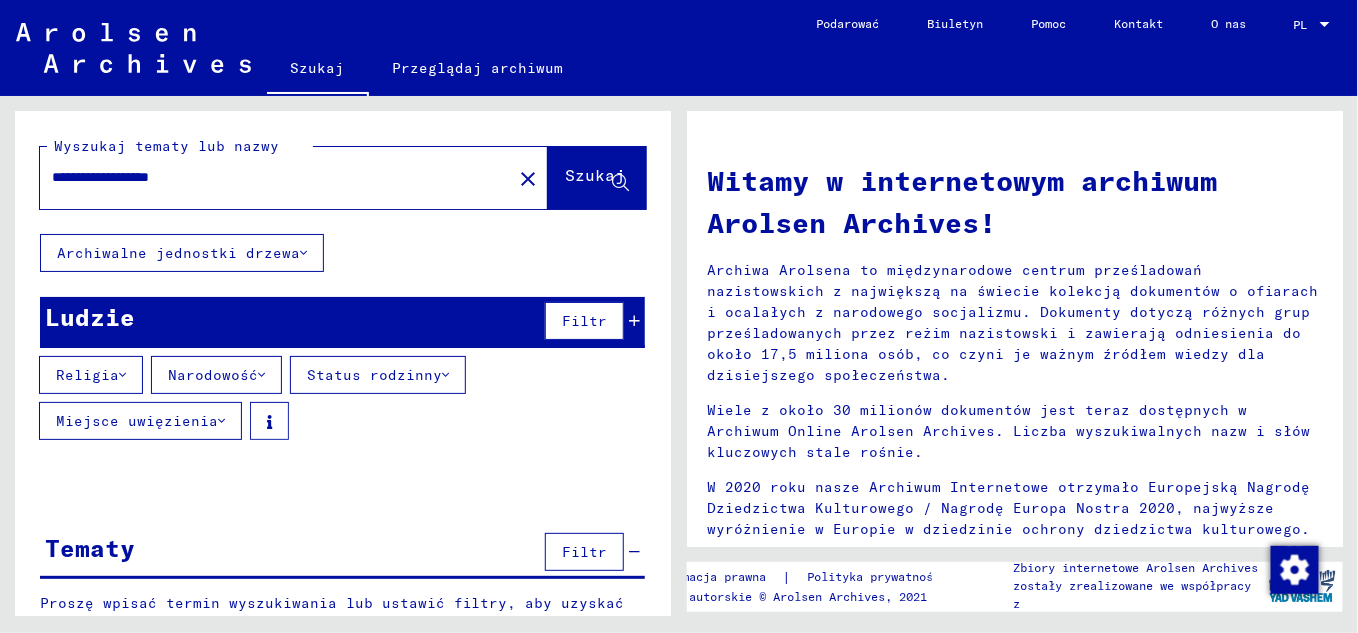 click on "**********" at bounding box center [270, 177] 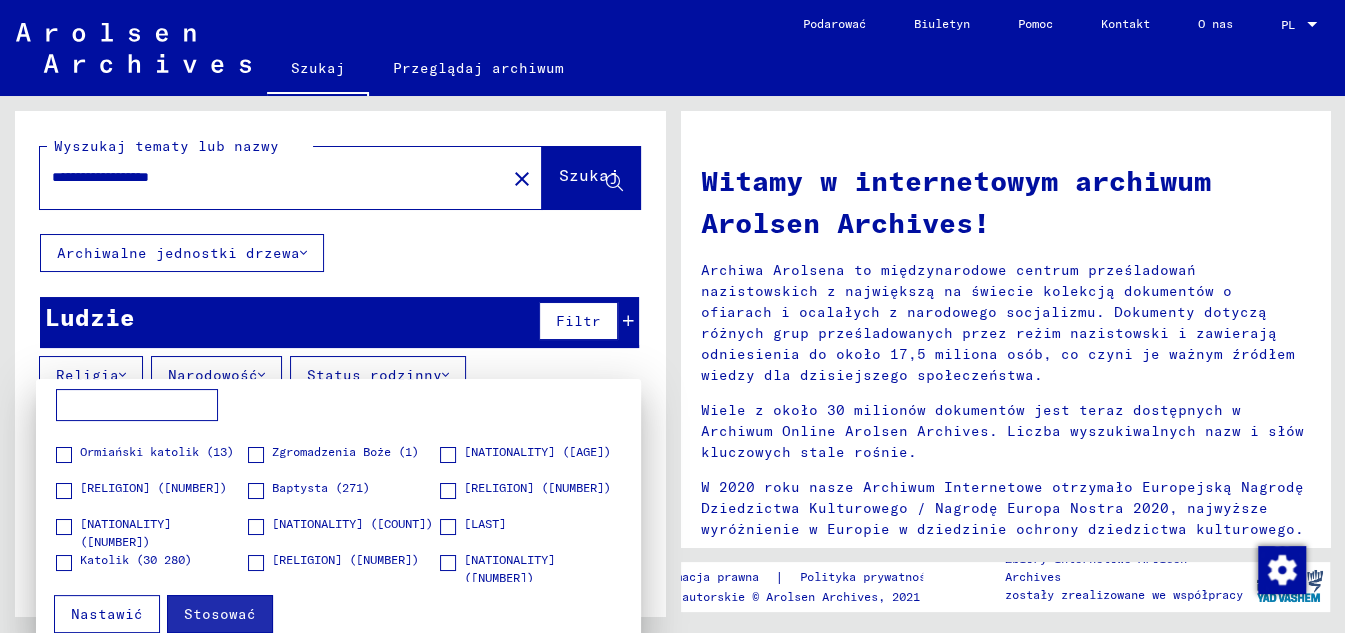 scroll, scrollTop: 90, scrollLeft: 0, axis: vertical 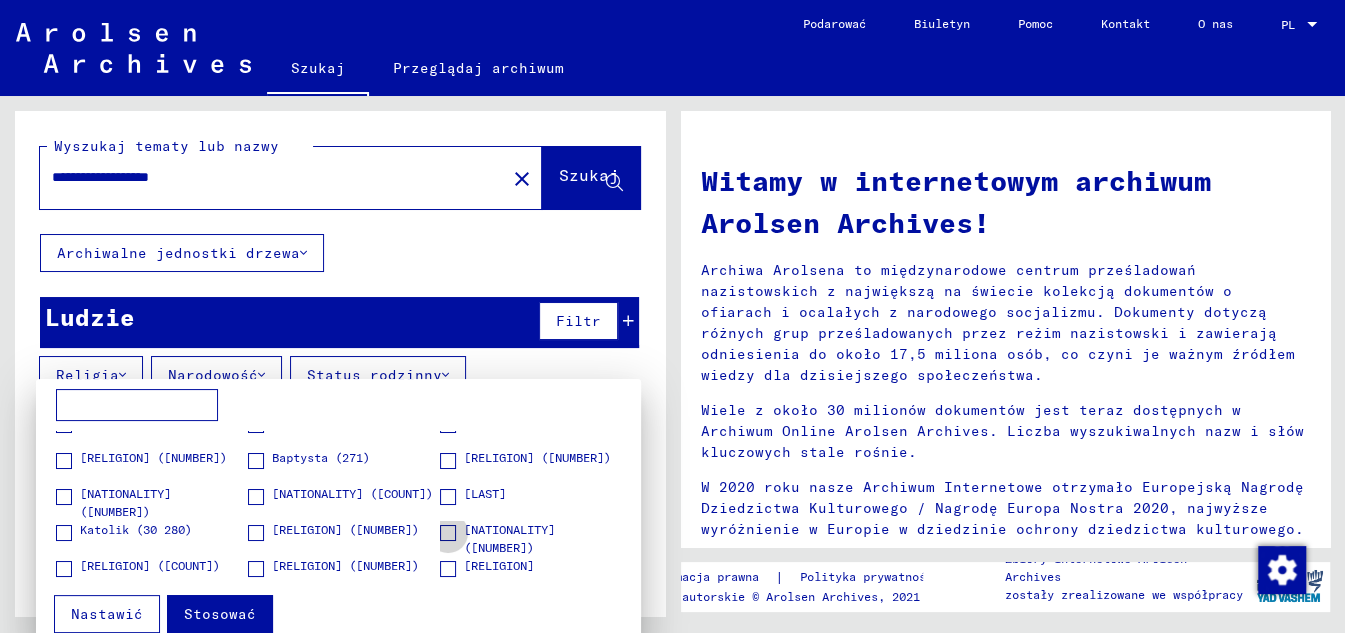 click at bounding box center [448, 533] 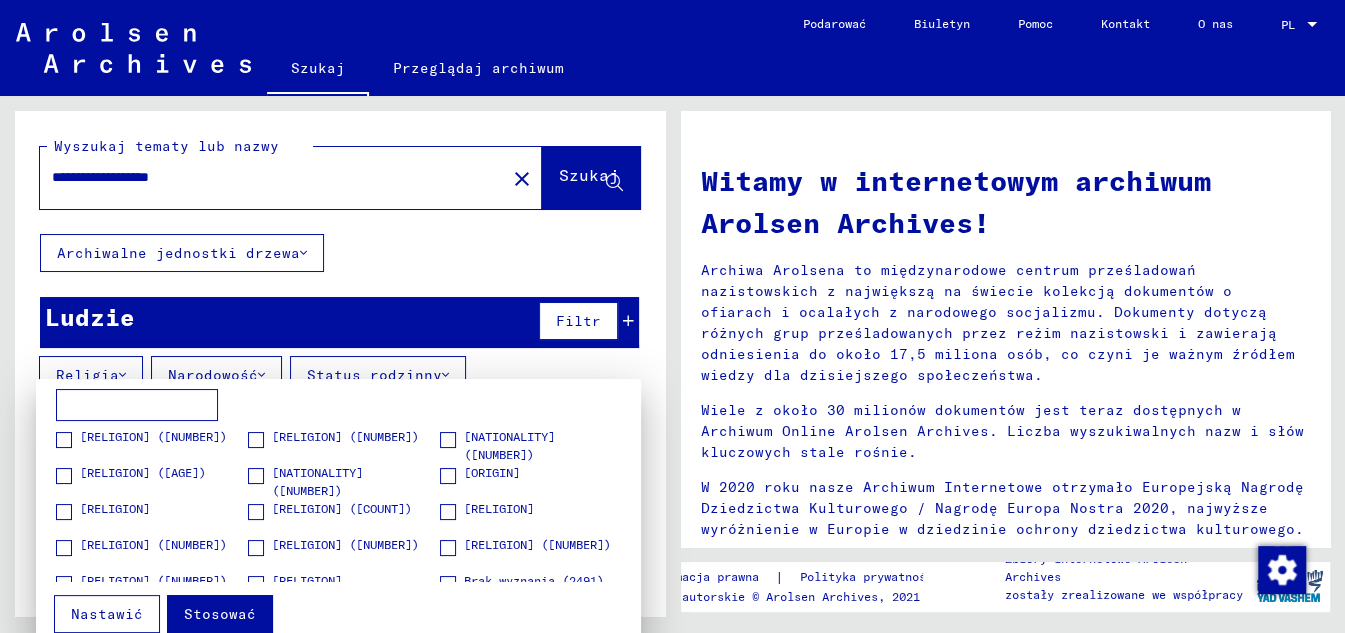 scroll, scrollTop: 454, scrollLeft: 0, axis: vertical 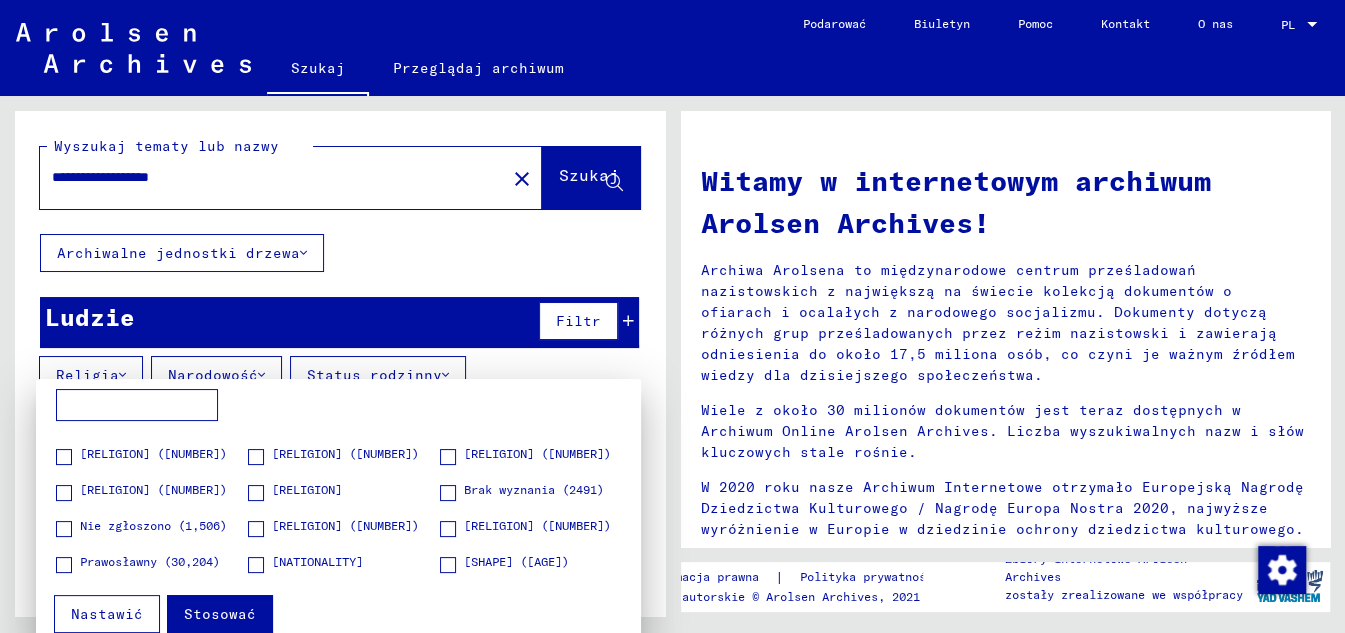 click at bounding box center (672, 316) 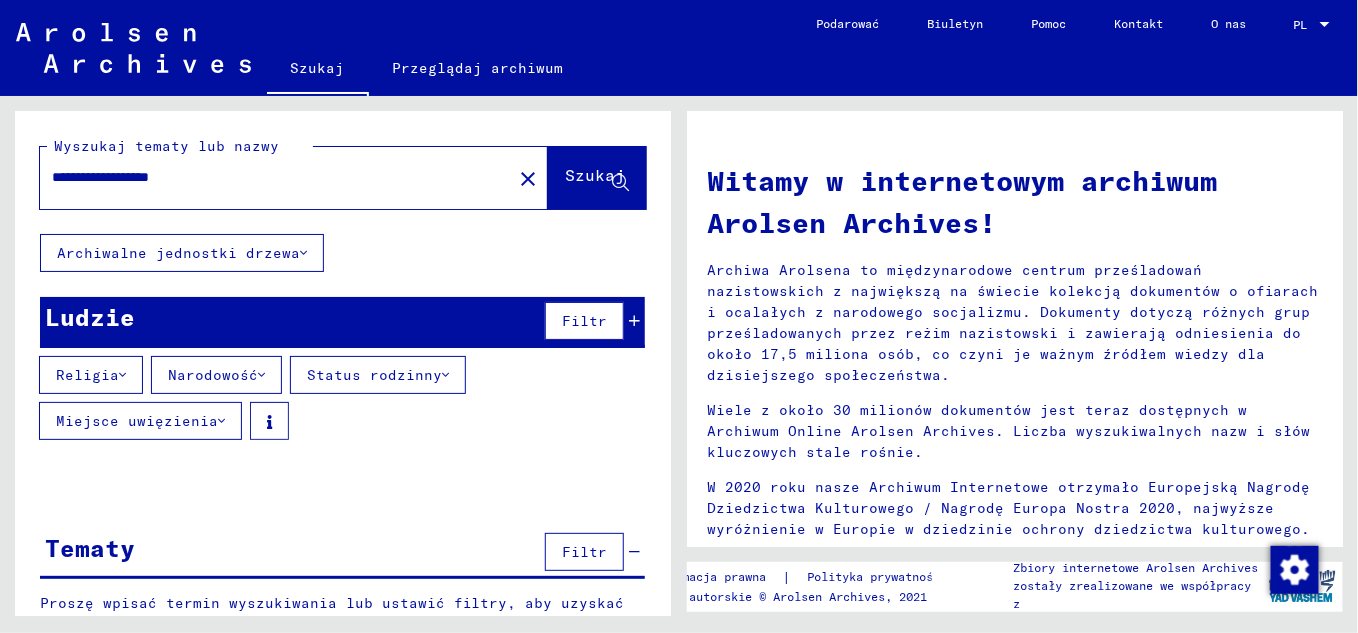 click on "Narodowość" at bounding box center [87, 375] 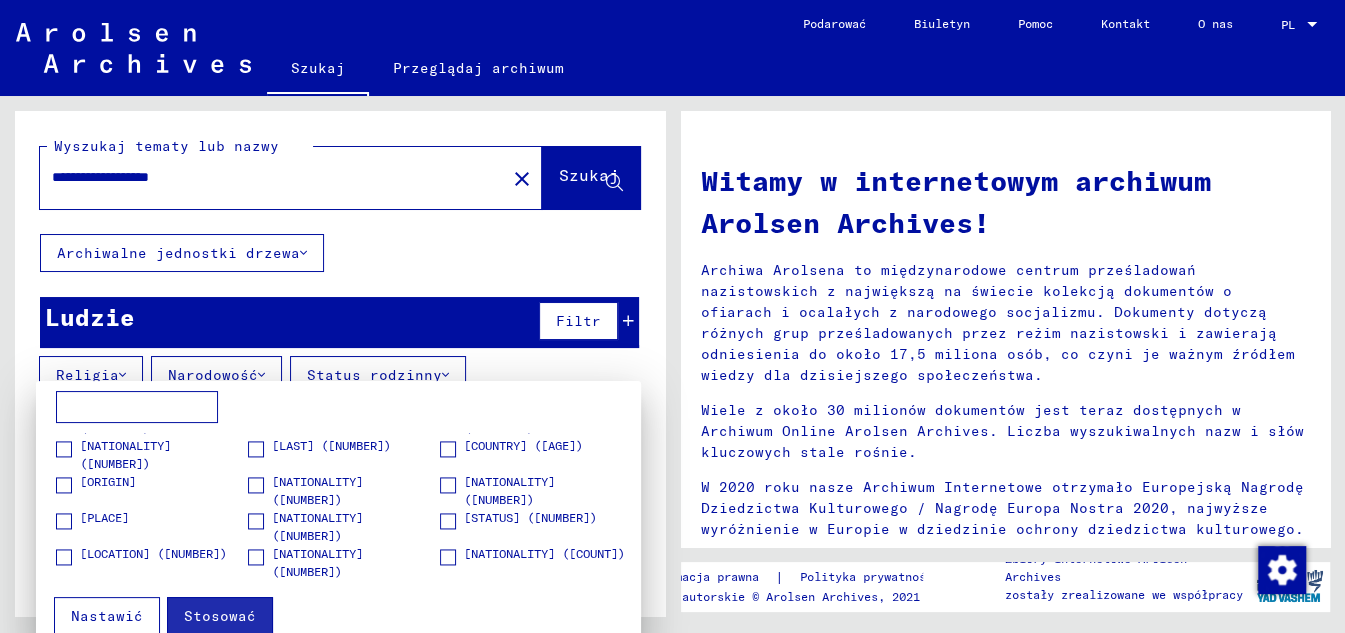 scroll, scrollTop: 2090, scrollLeft: 0, axis: vertical 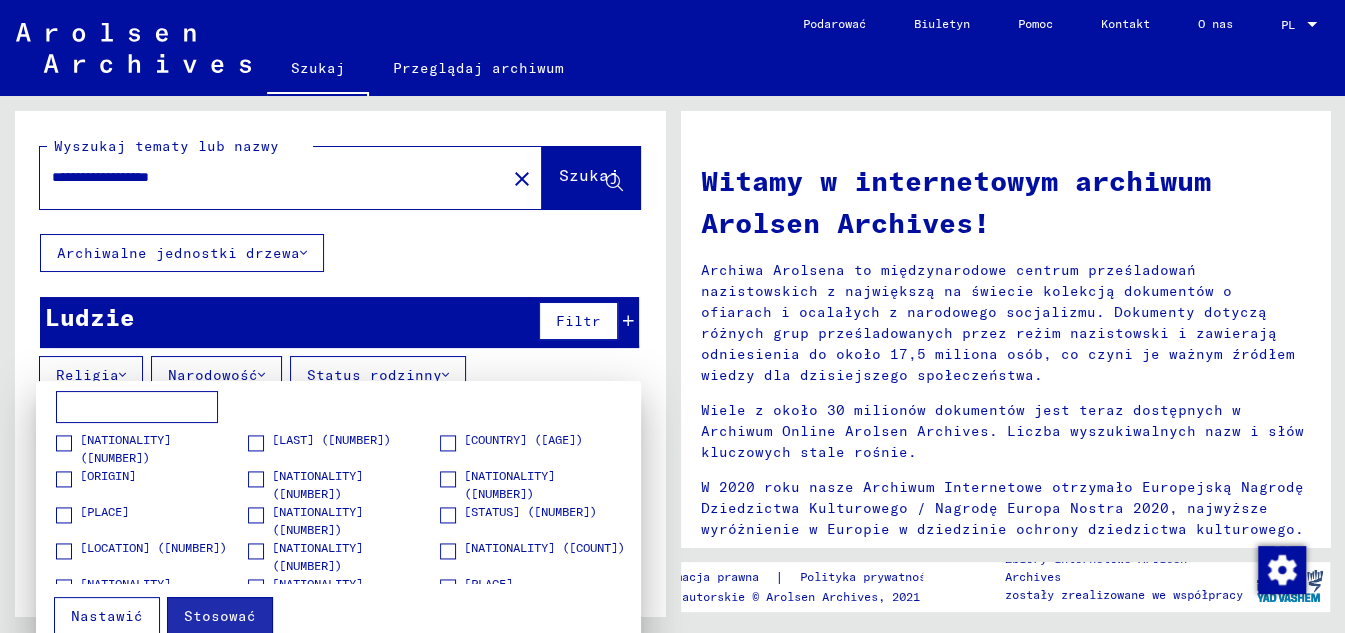 click on "[COUNTRY] ([AGE])" at bounding box center (523, 439) 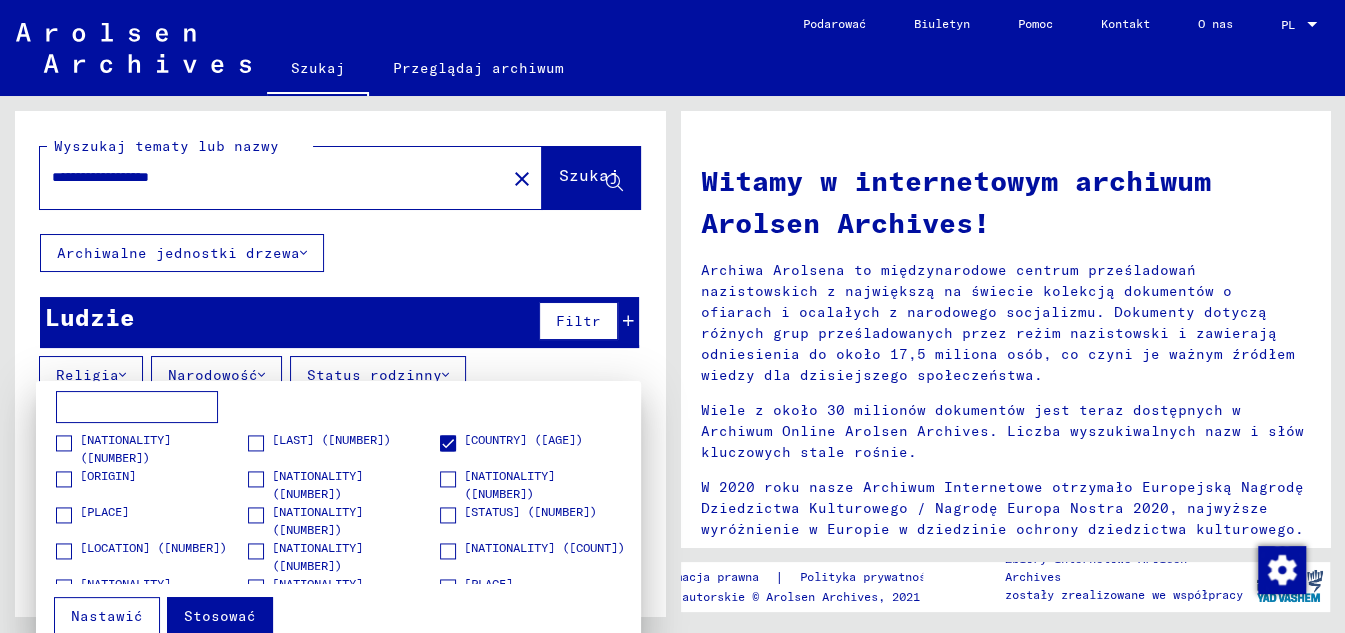 click at bounding box center (672, 316) 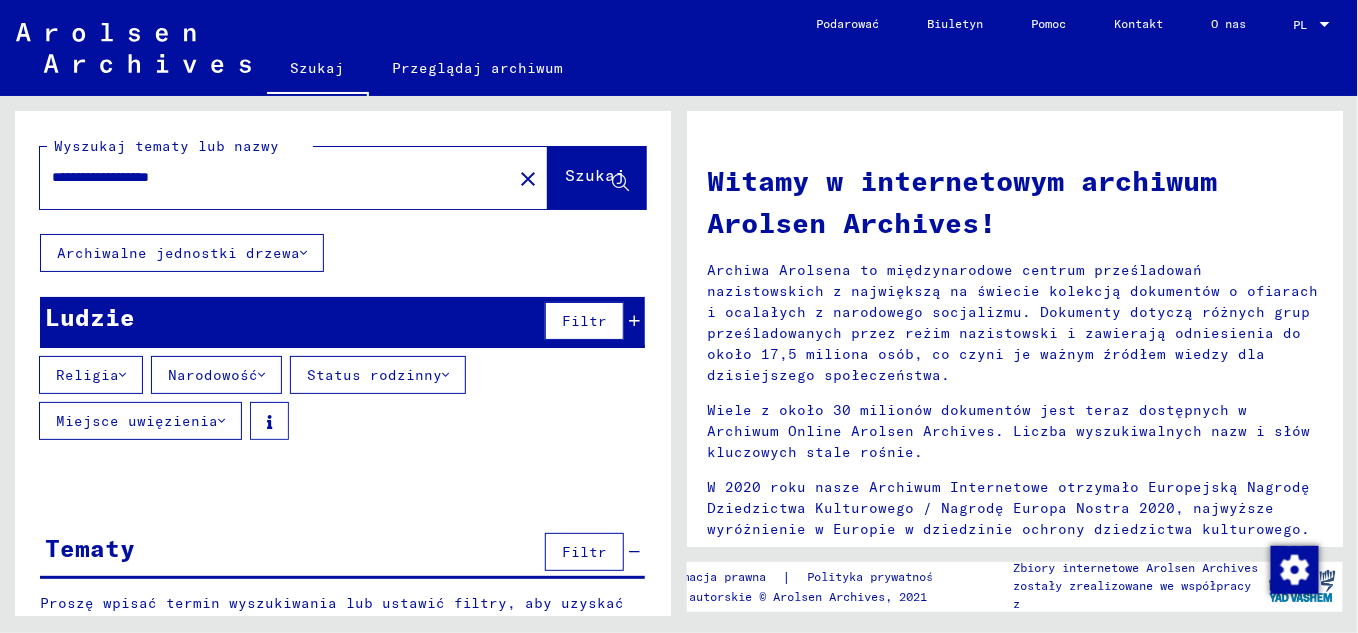 click at bounding box center (122, 375) 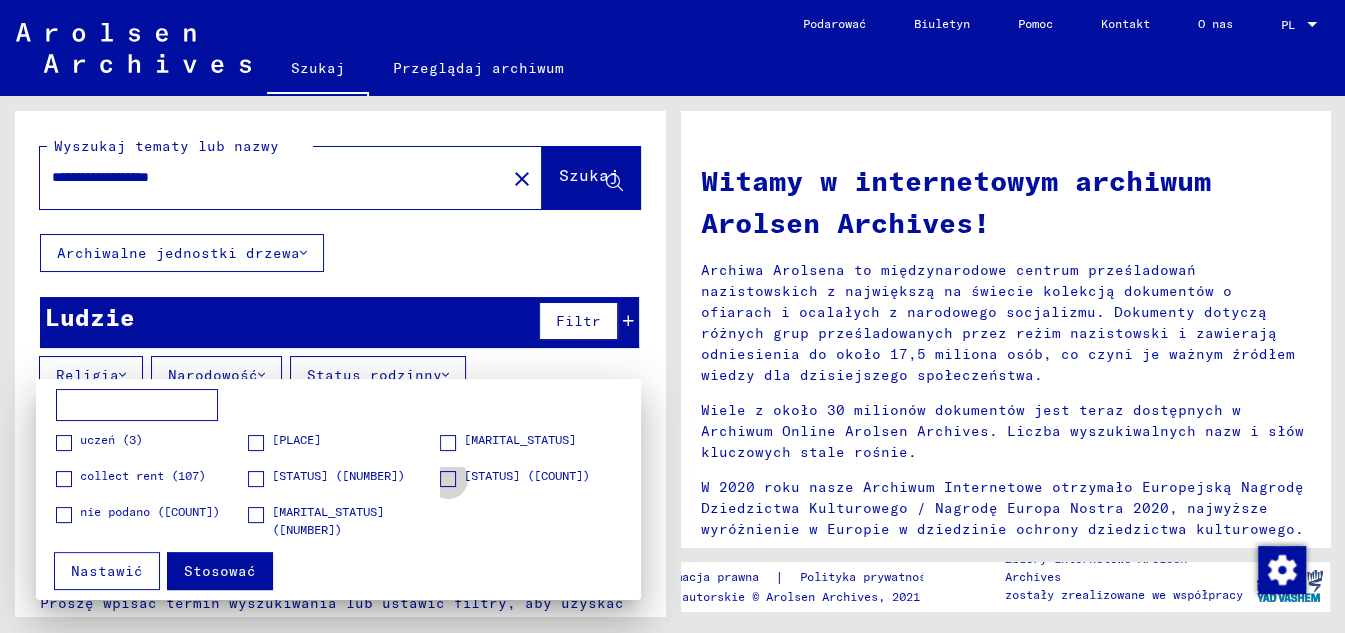 click at bounding box center [448, 479] 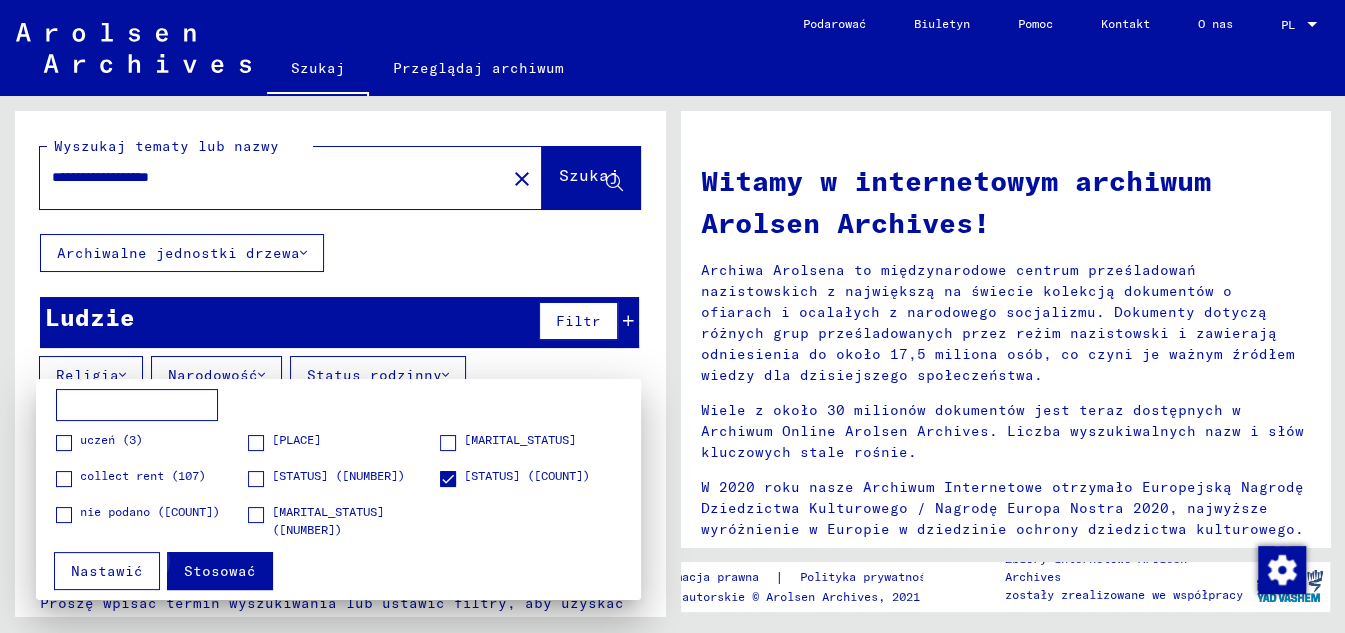 click on "Stosować" at bounding box center (220, 571) 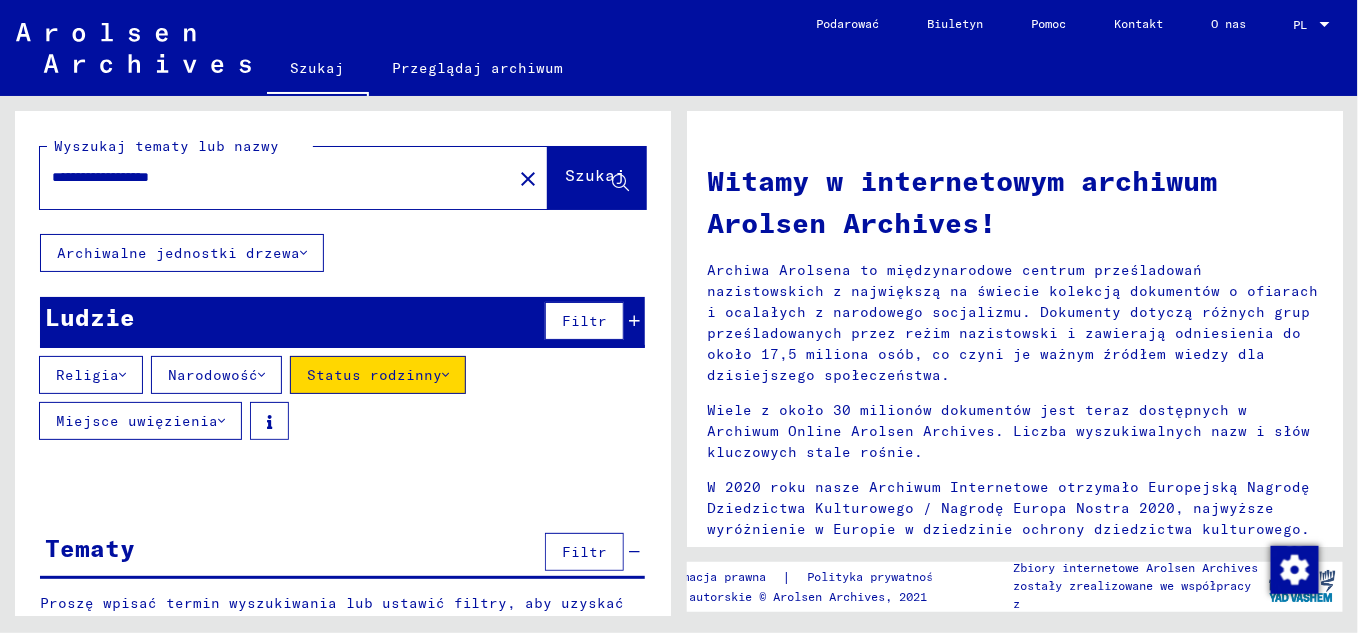 click at bounding box center (122, 375) 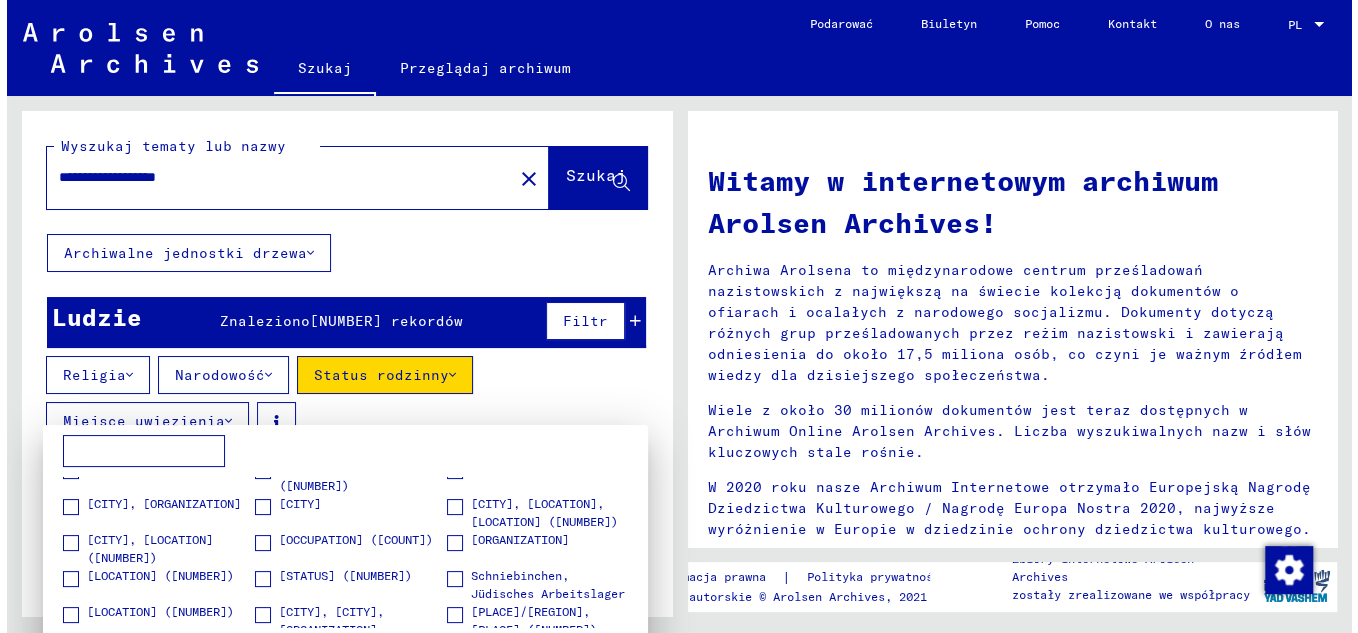 scroll, scrollTop: 454, scrollLeft: 0, axis: vertical 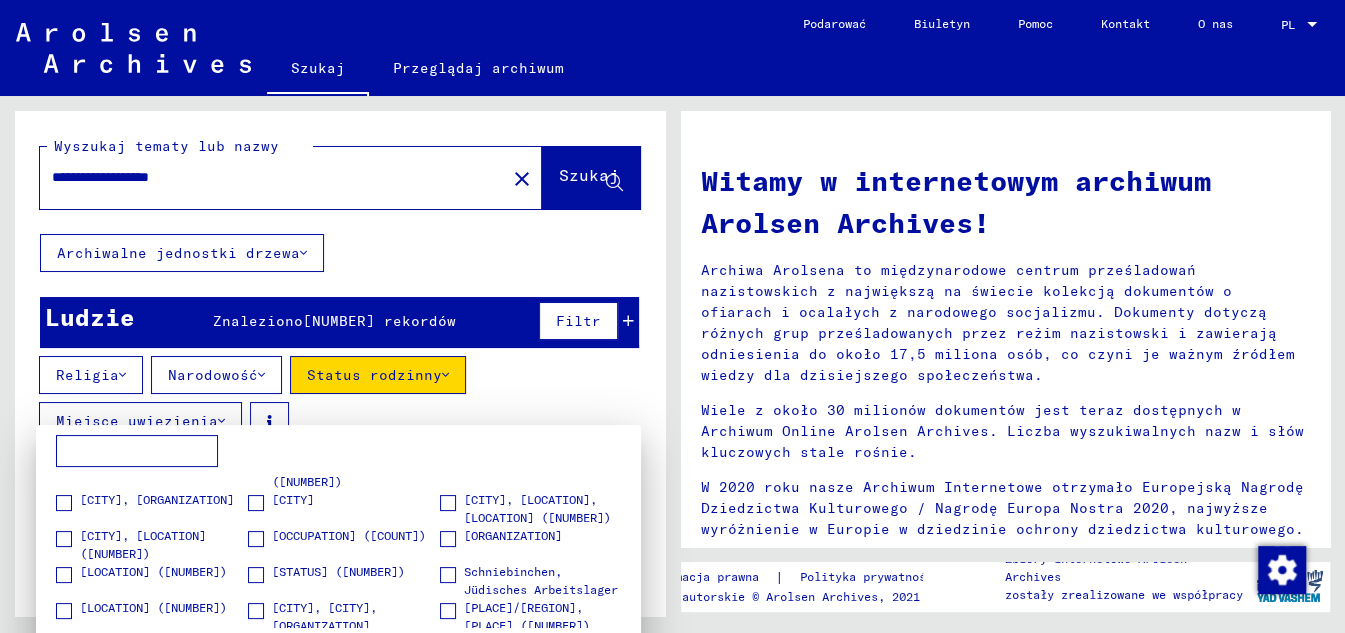 click on "[CITY], [LOCATION], [LOCATION] ([NUMBER])" at bounding box center [547, 509] 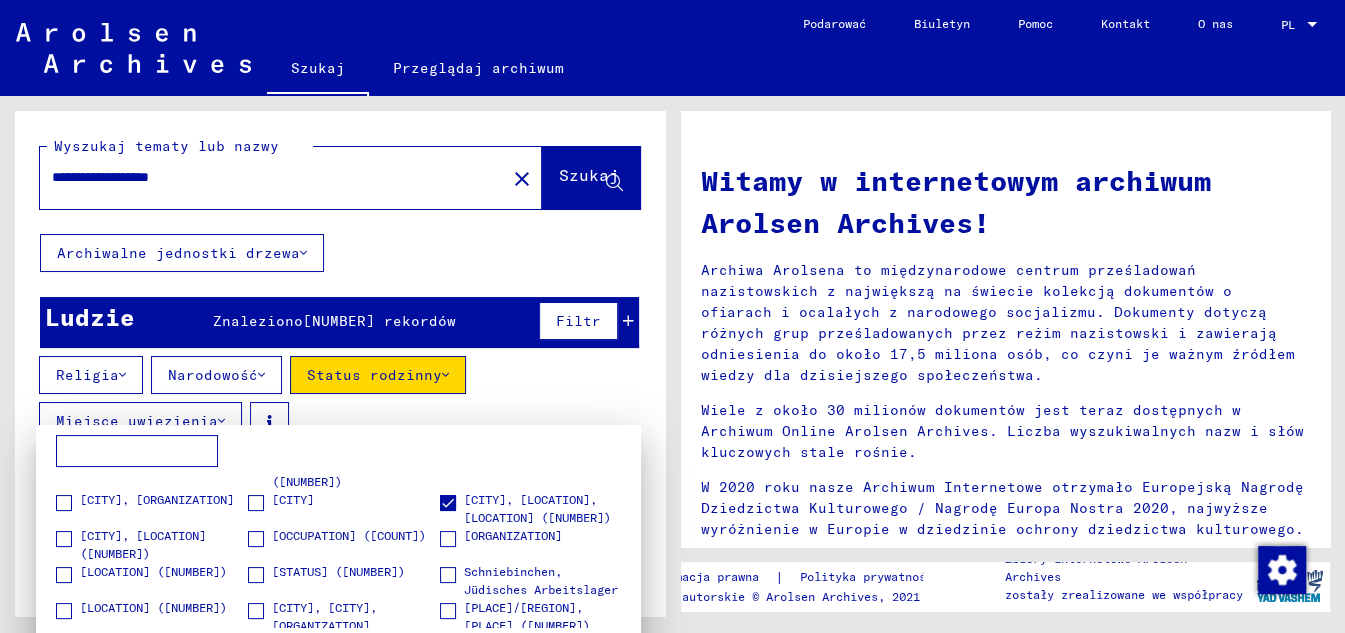 drag, startPoint x: 593, startPoint y: 427, endPoint x: 581, endPoint y: 449, distance: 25.059929 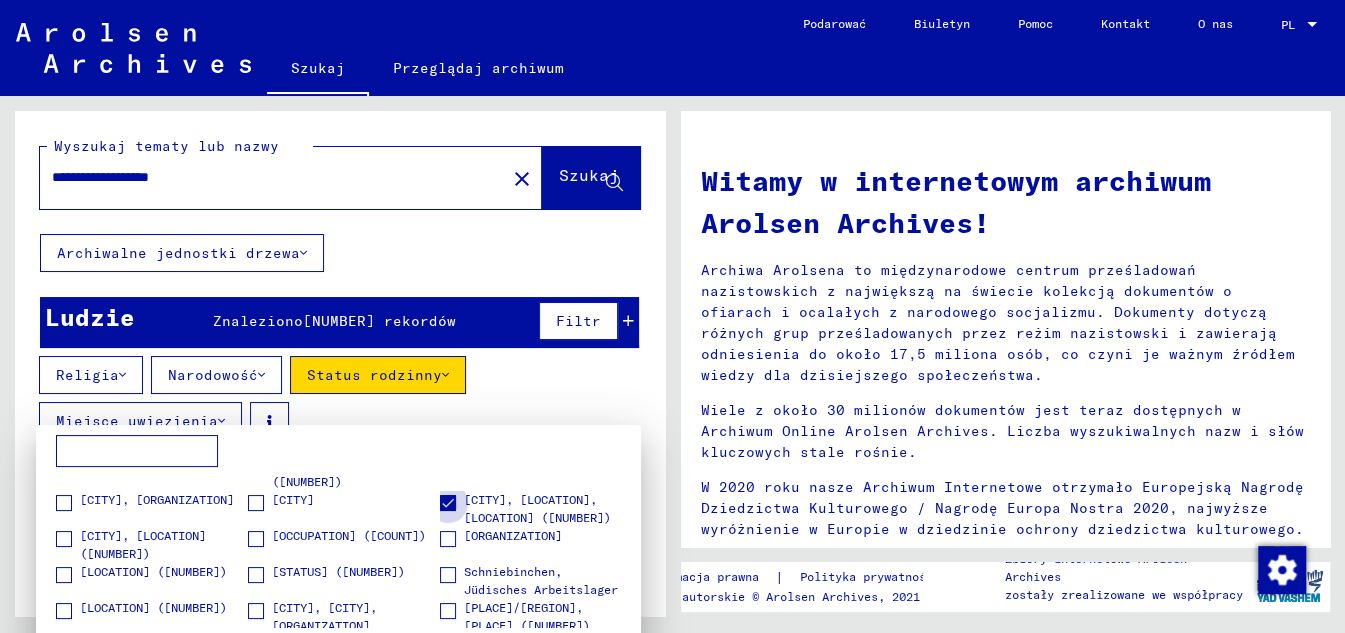 click at bounding box center (448, 503) 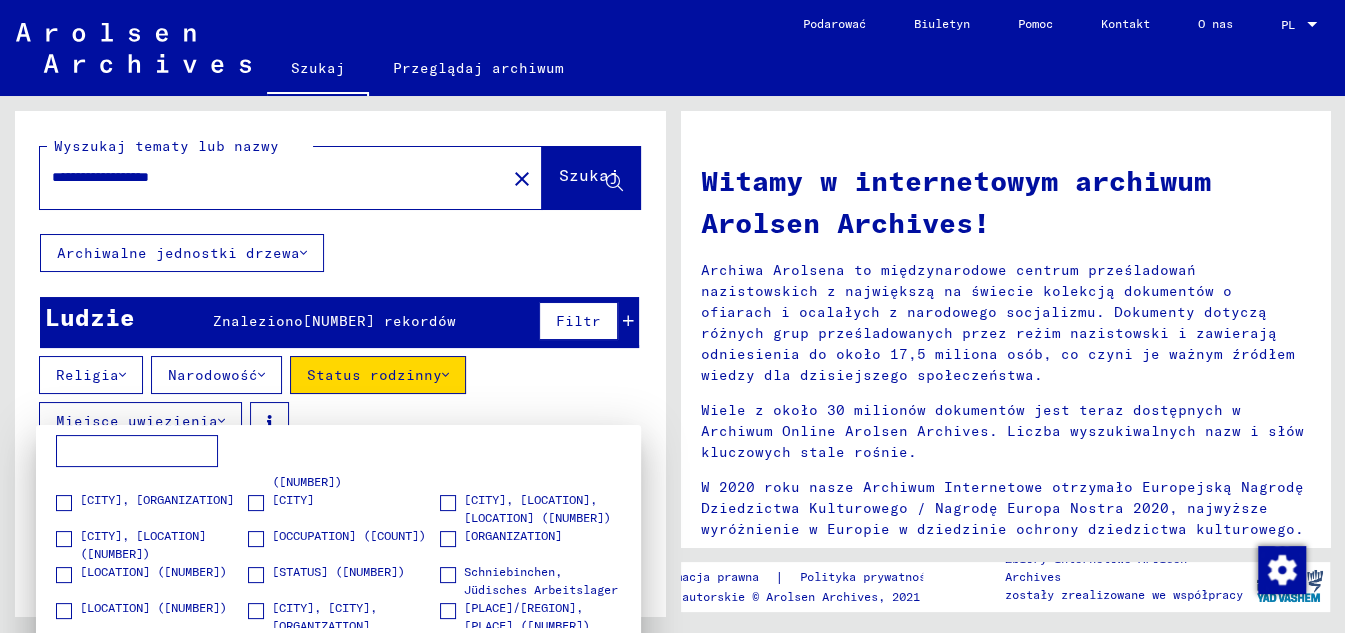 click at bounding box center (672, 316) 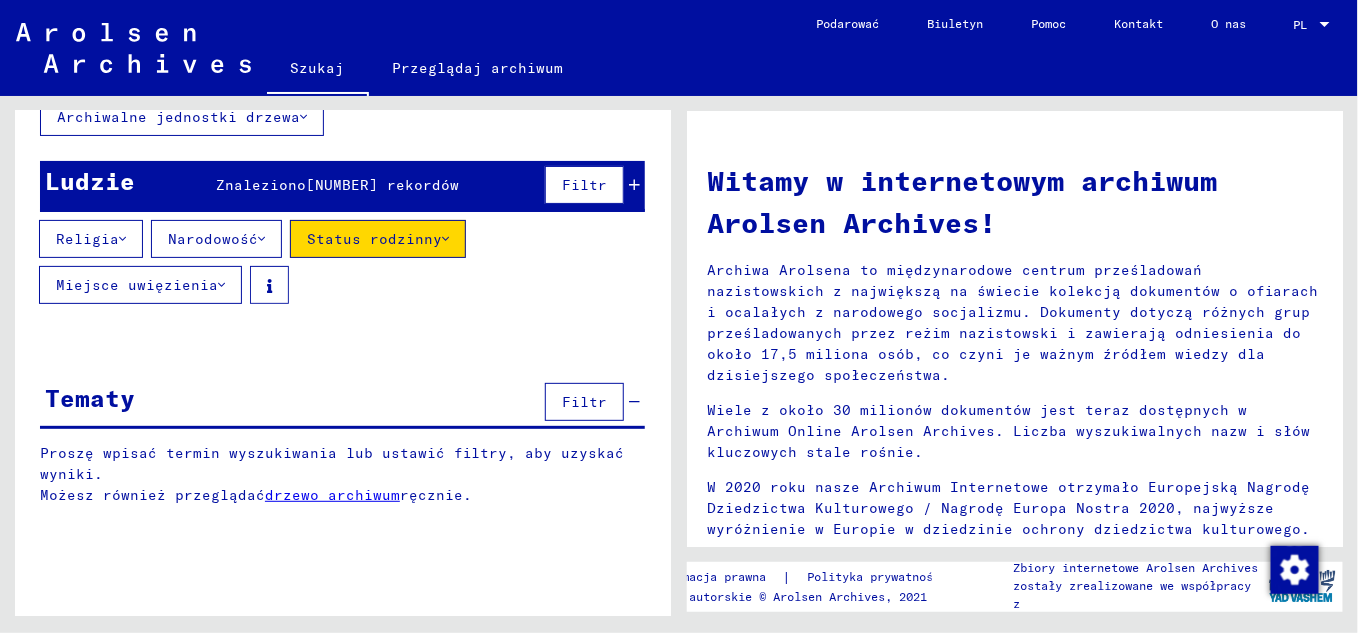 scroll, scrollTop: 173, scrollLeft: 0, axis: vertical 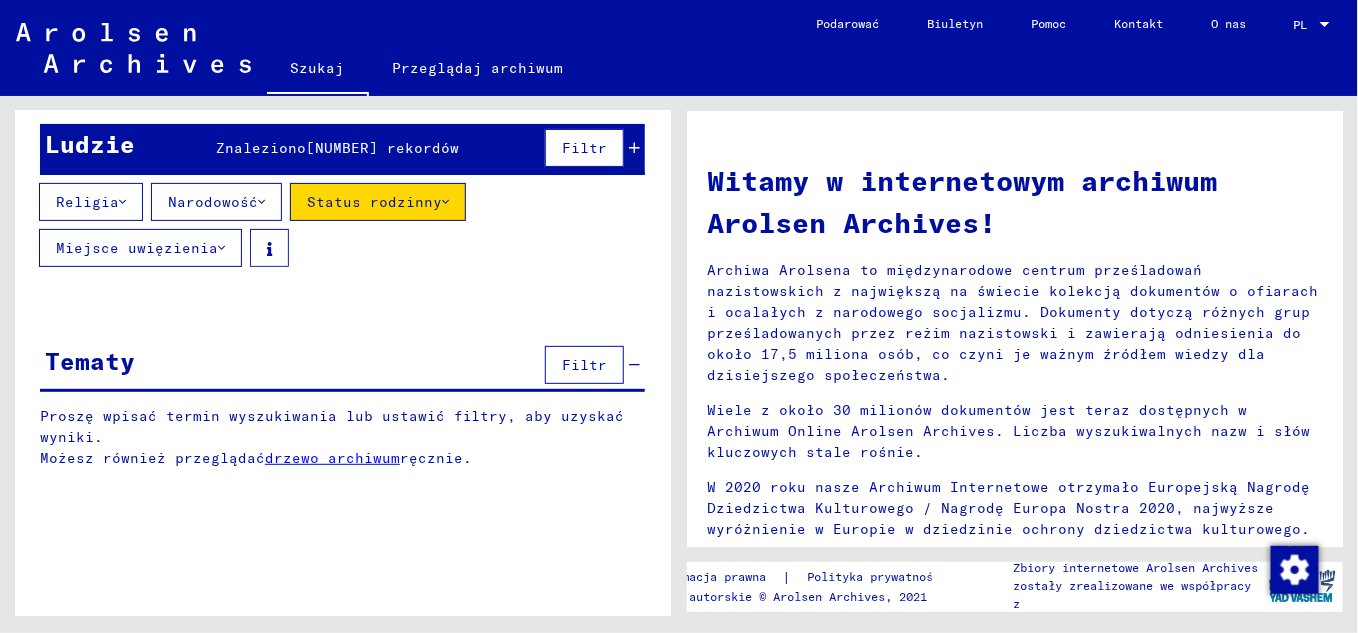 click on "Filtr" at bounding box center (584, 148) 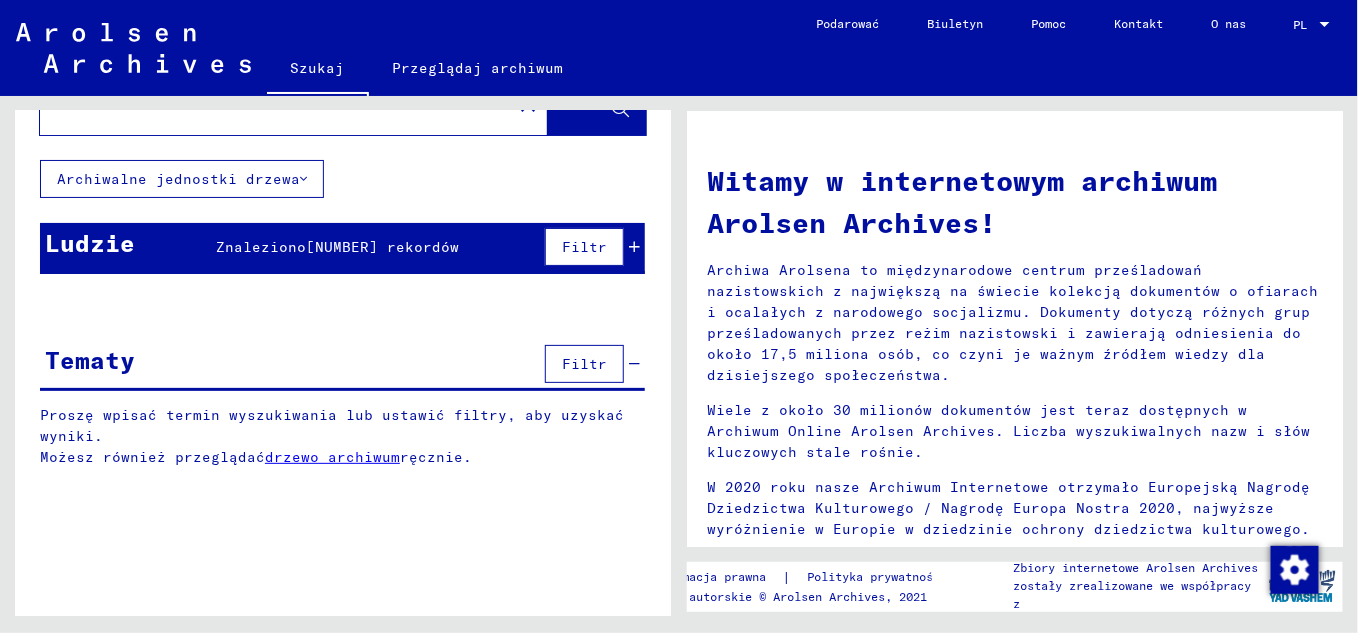 click on "Filtr" at bounding box center [584, 247] 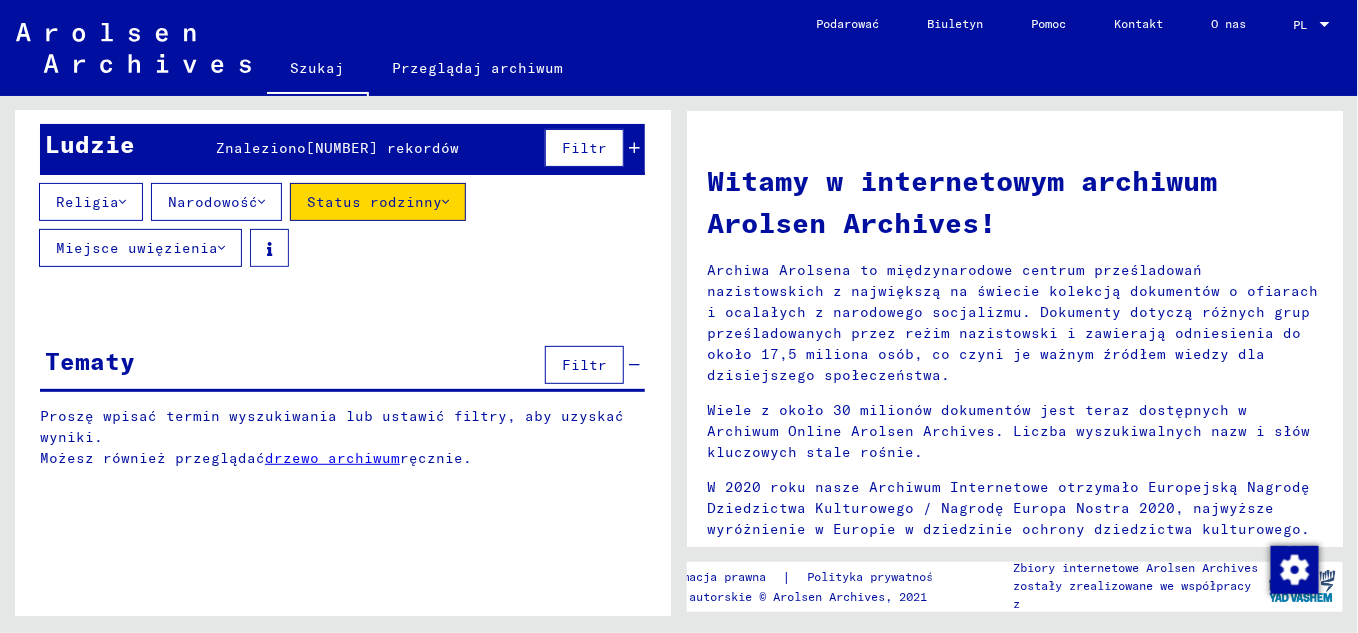 click on "Status rodzinny" at bounding box center [374, 202] 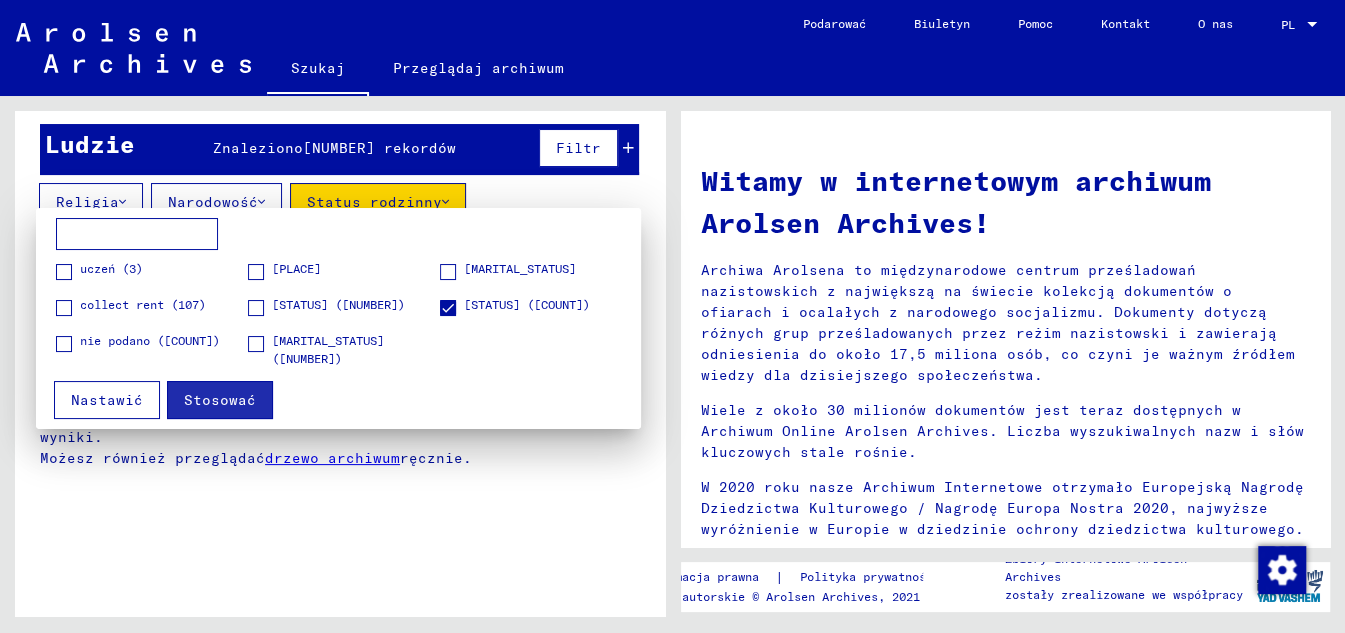 drag, startPoint x: 204, startPoint y: 396, endPoint x: 140, endPoint y: 411, distance: 65.734314 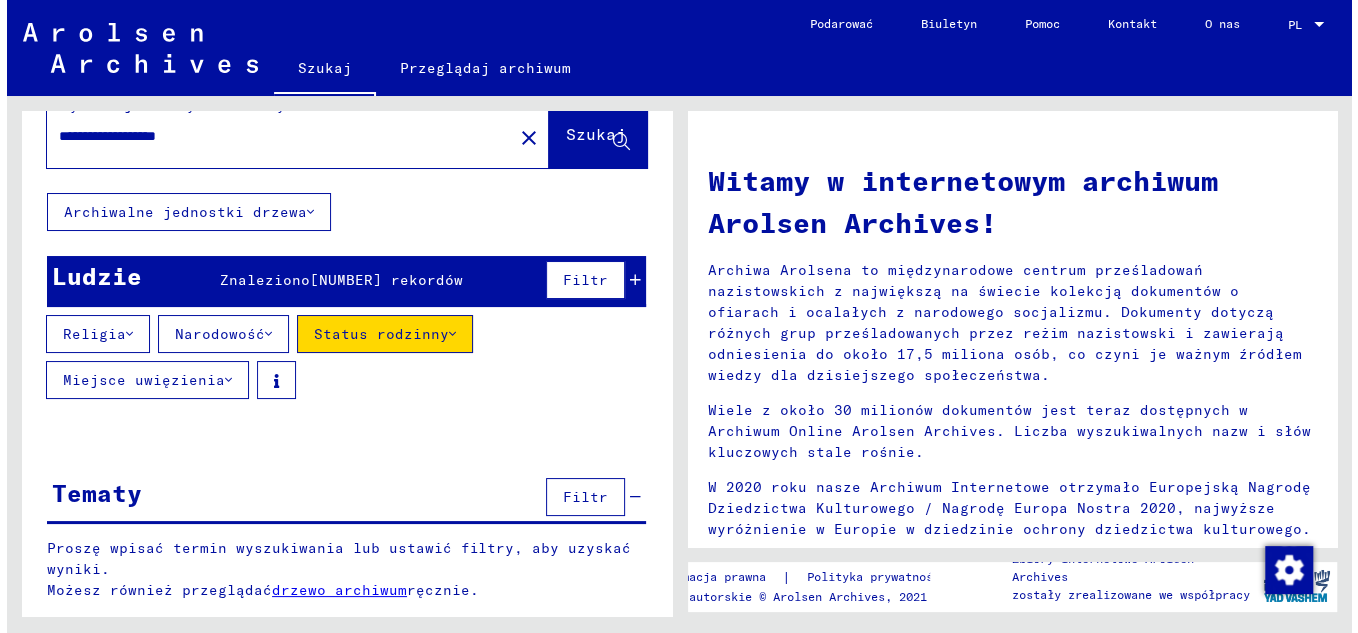 scroll, scrollTop: 37, scrollLeft: 0, axis: vertical 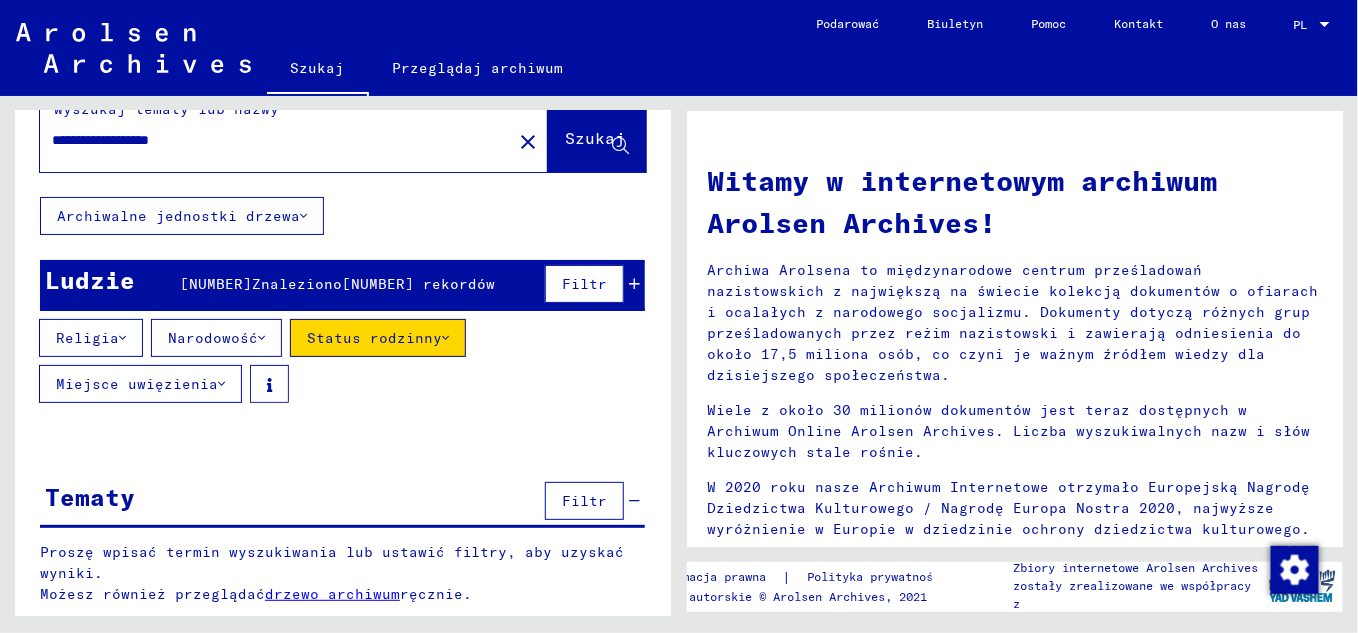 click at bounding box center (445, 338) 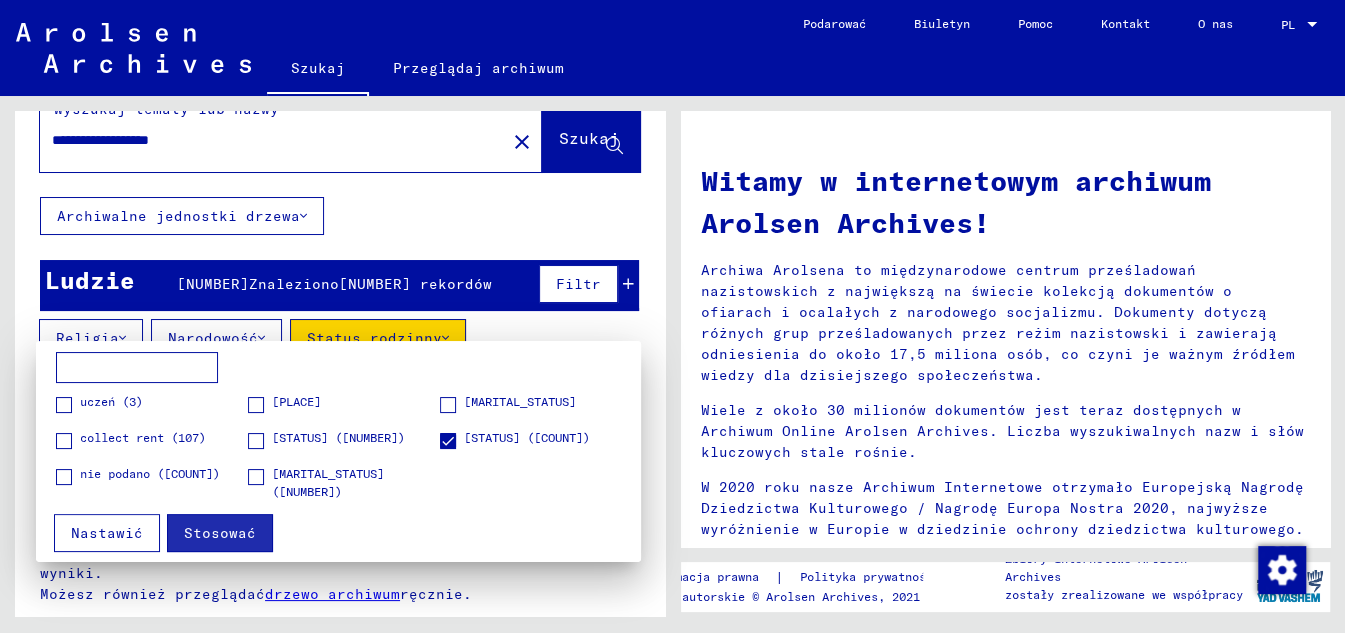 drag, startPoint x: 85, startPoint y: 533, endPoint x: 76, endPoint y: 520, distance: 15.811388 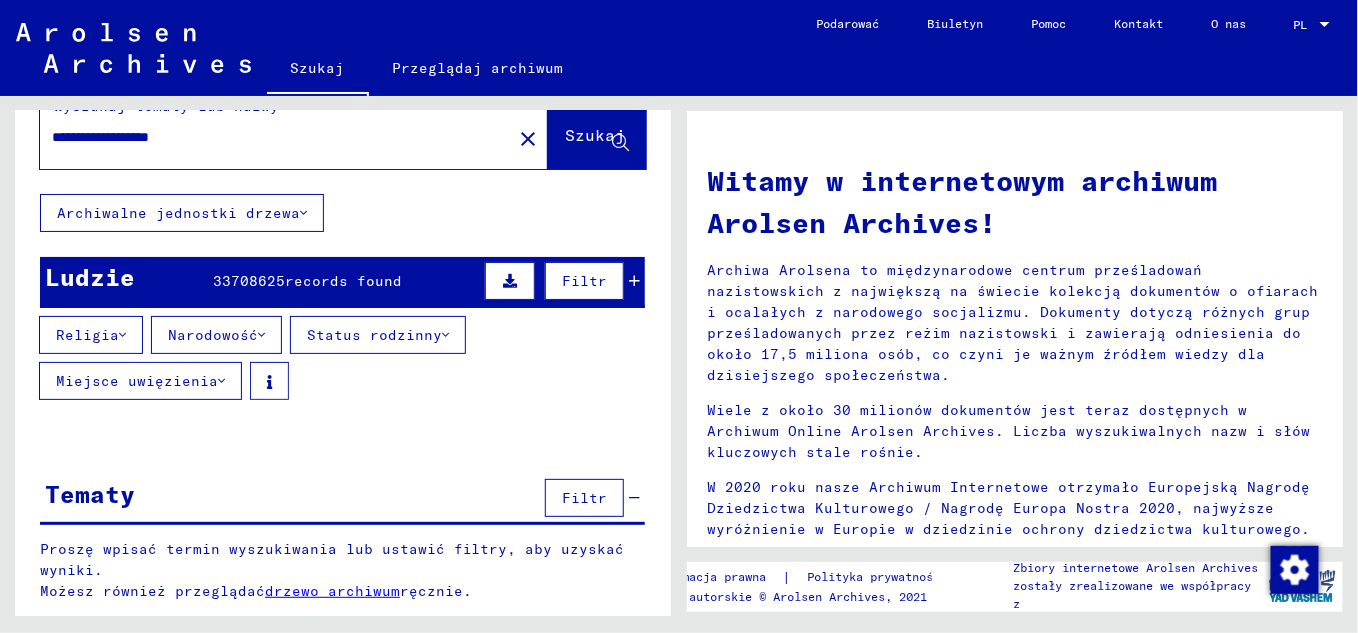 scroll, scrollTop: 37, scrollLeft: 0, axis: vertical 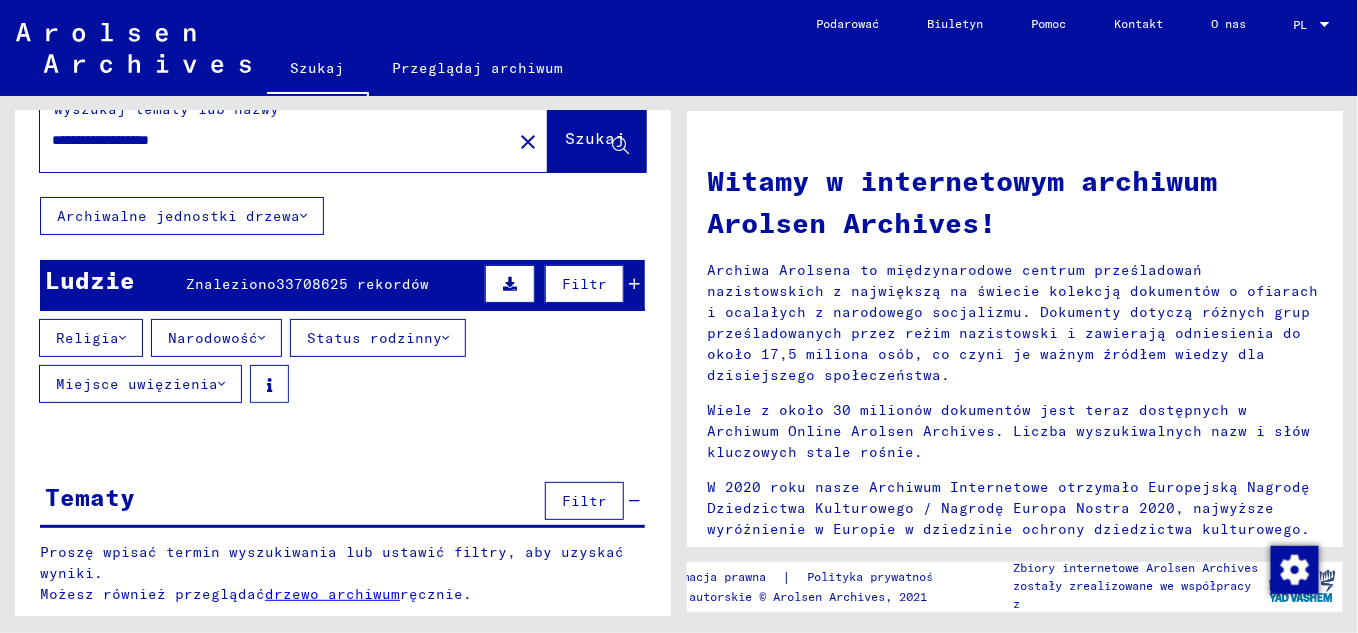 click on "Filtr" at bounding box center [584, 501] 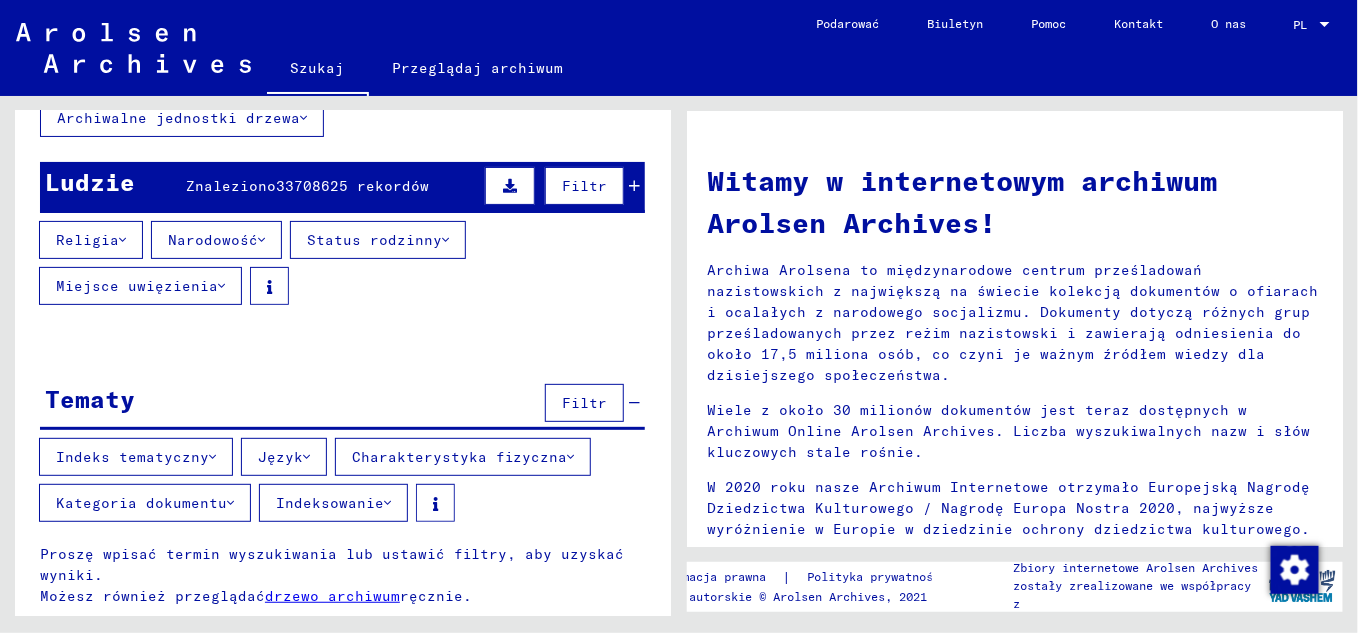 scroll, scrollTop: 136, scrollLeft: 0, axis: vertical 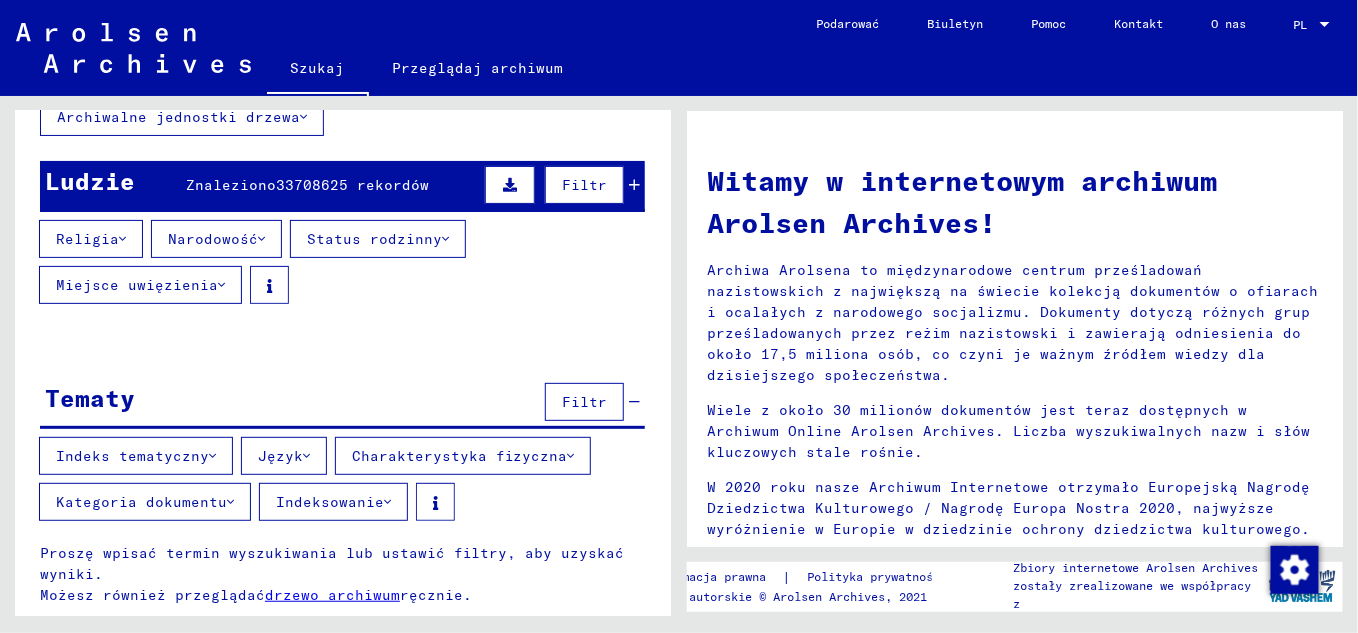click on "Filtr" at bounding box center [584, 402] 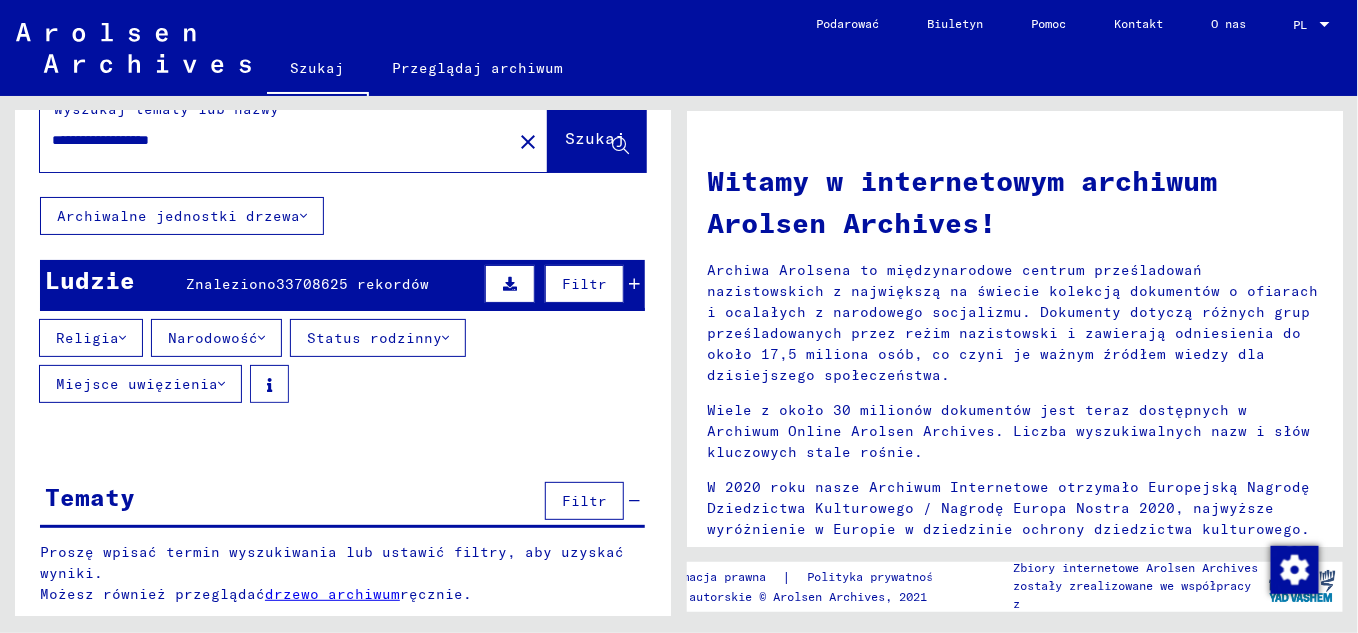 click on "Filtr" at bounding box center [584, 501] 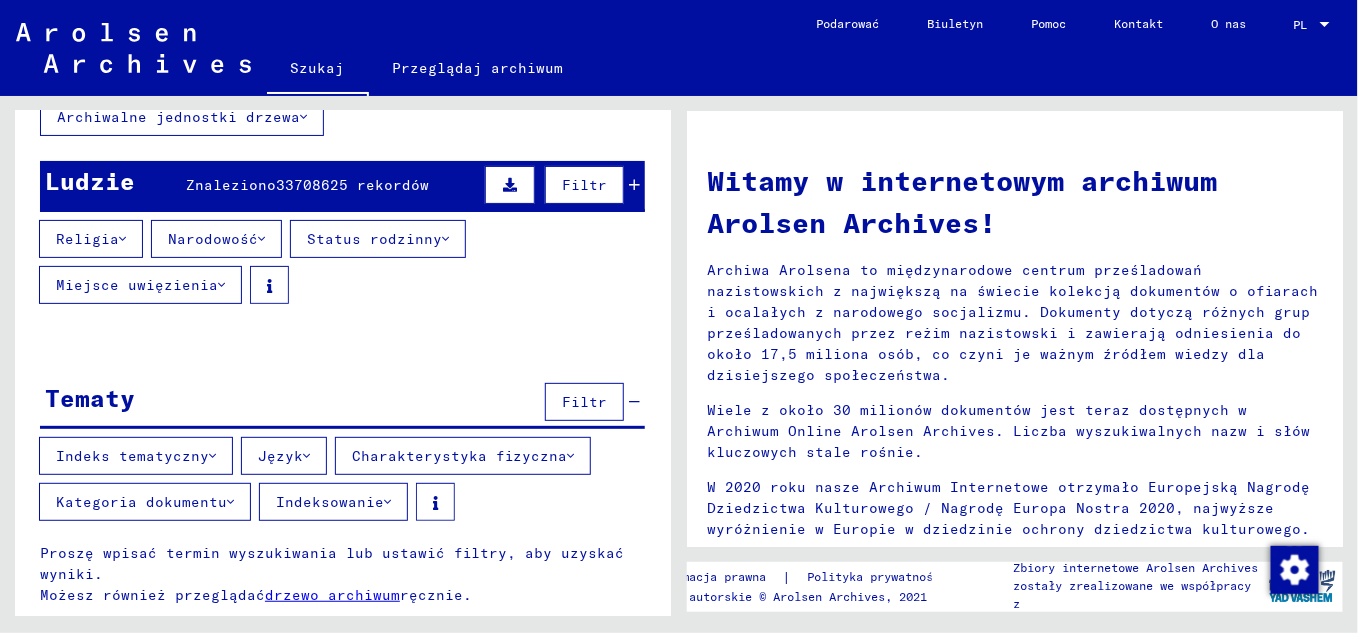 click on "Filtr" at bounding box center (584, 402) 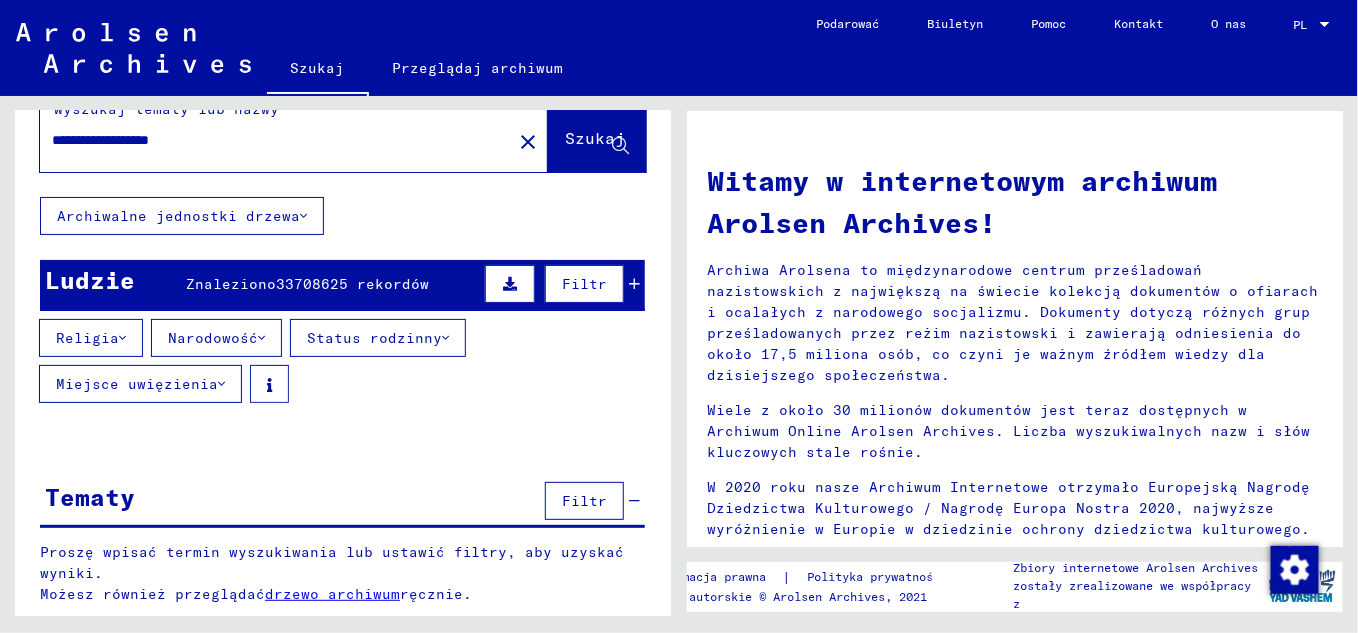 scroll, scrollTop: 0, scrollLeft: 0, axis: both 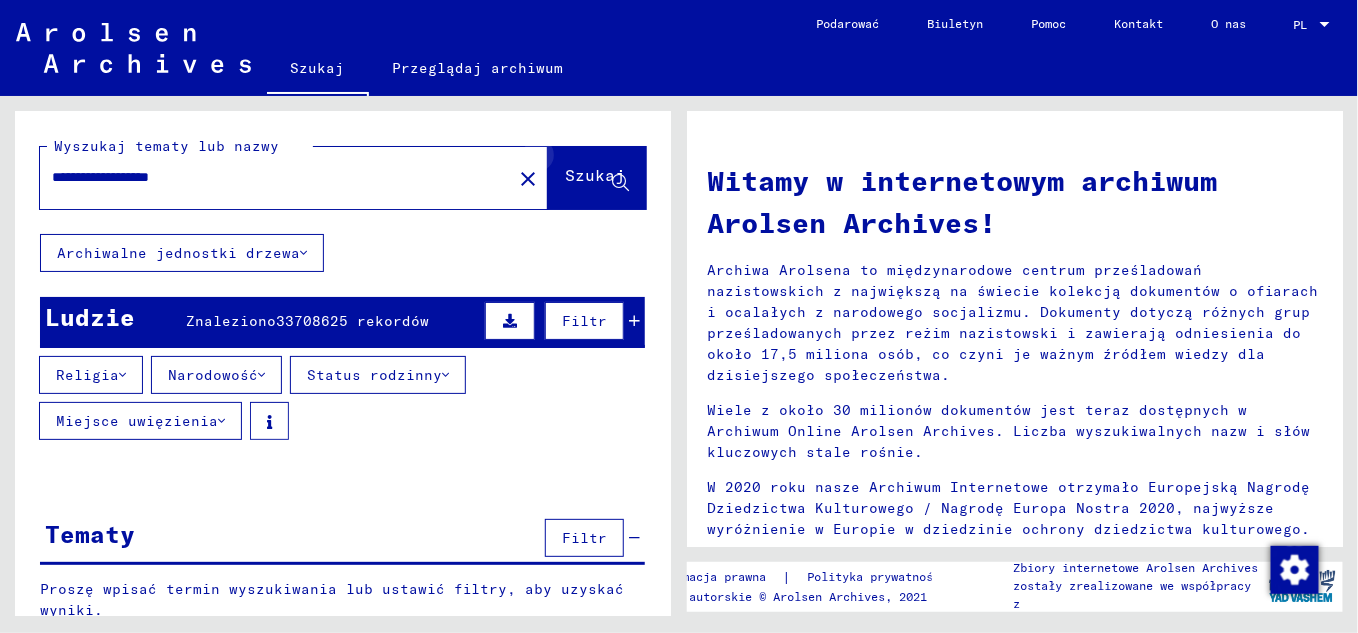 click at bounding box center (620, 183) 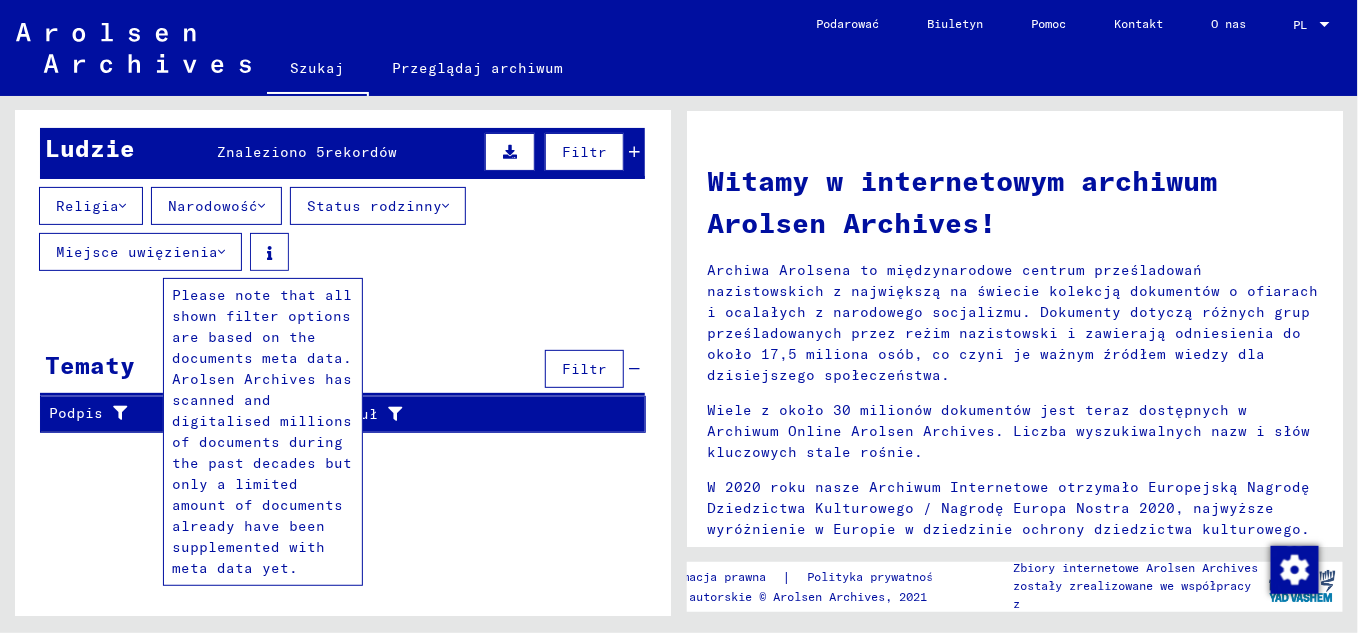 scroll, scrollTop: 173, scrollLeft: 0, axis: vertical 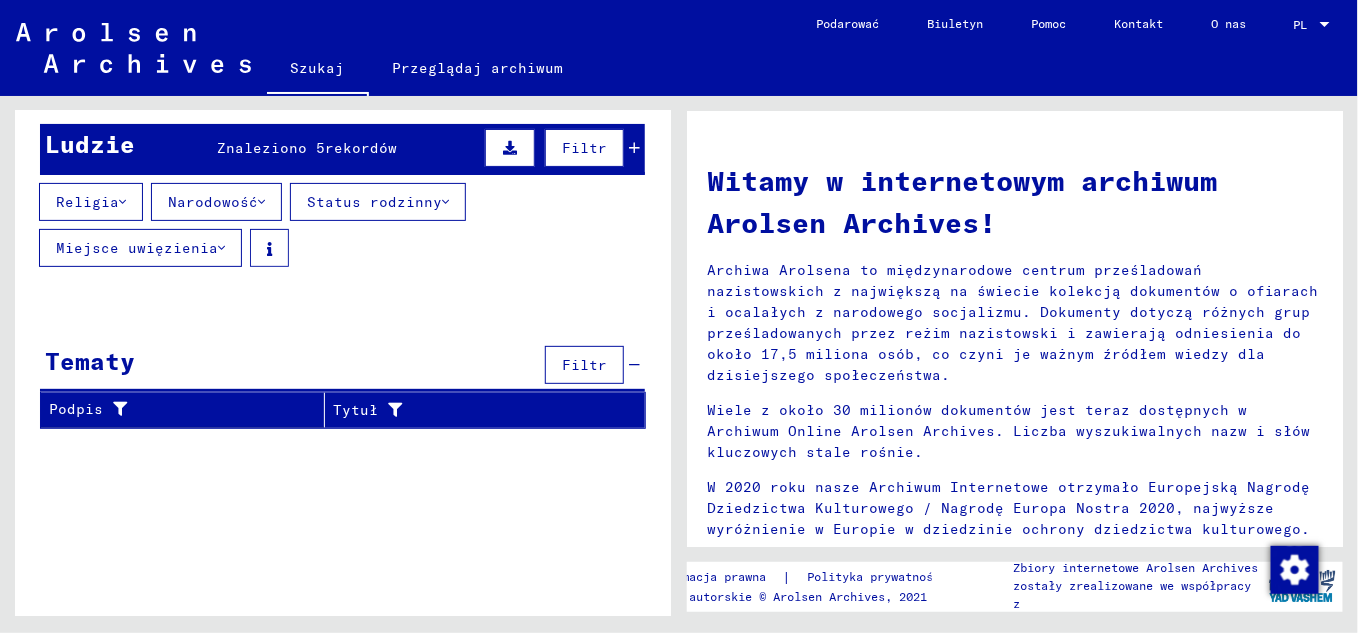 click on "Filtr" at bounding box center [584, 365] 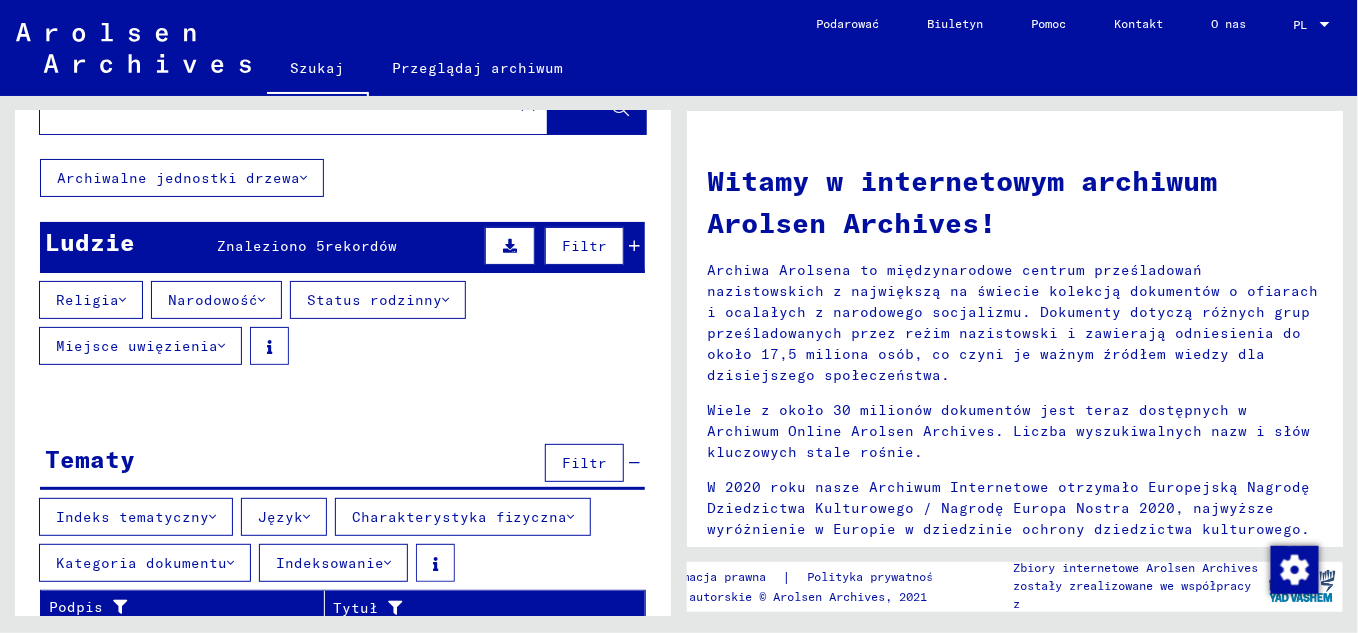 scroll, scrollTop: 0, scrollLeft: 0, axis: both 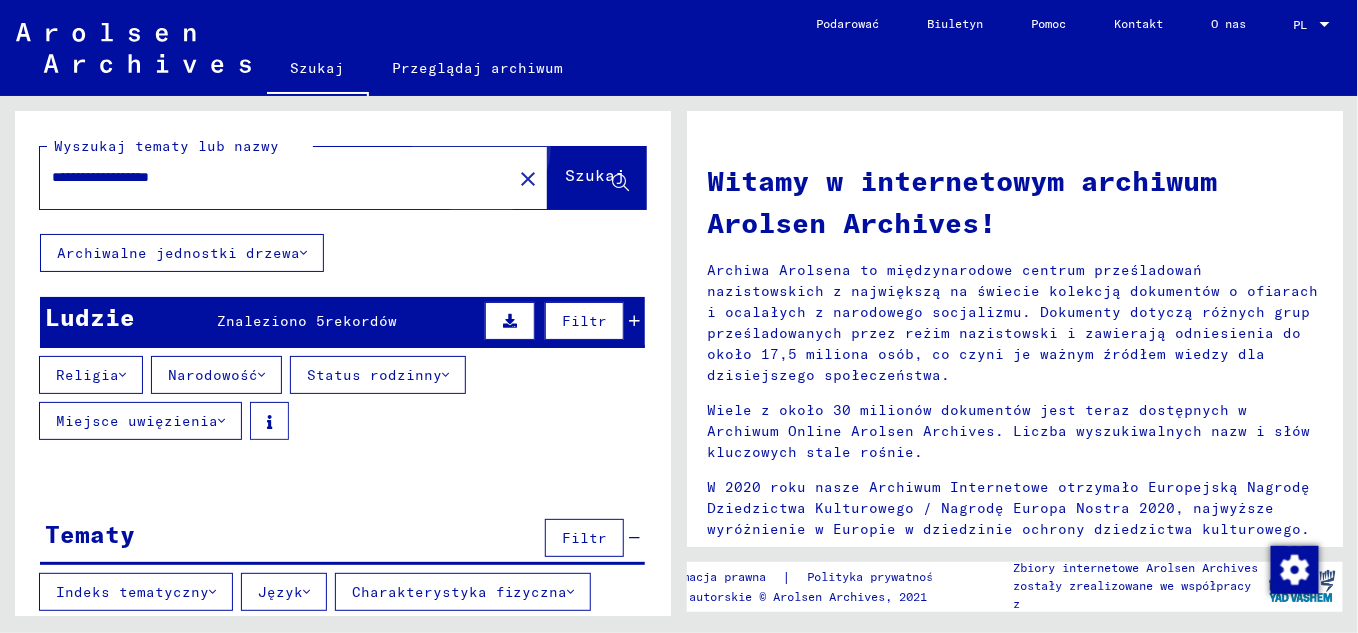 click on "Szukaj" at bounding box center [595, 175] 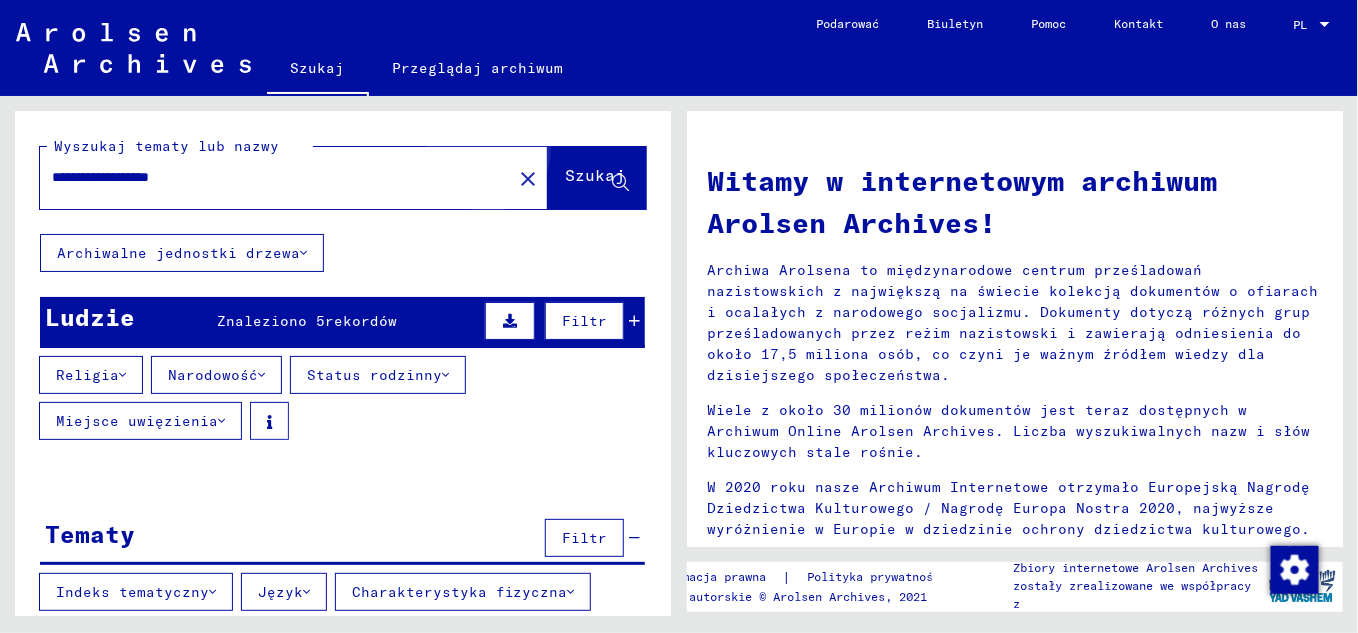 click on "Szukaj" at bounding box center (595, 175) 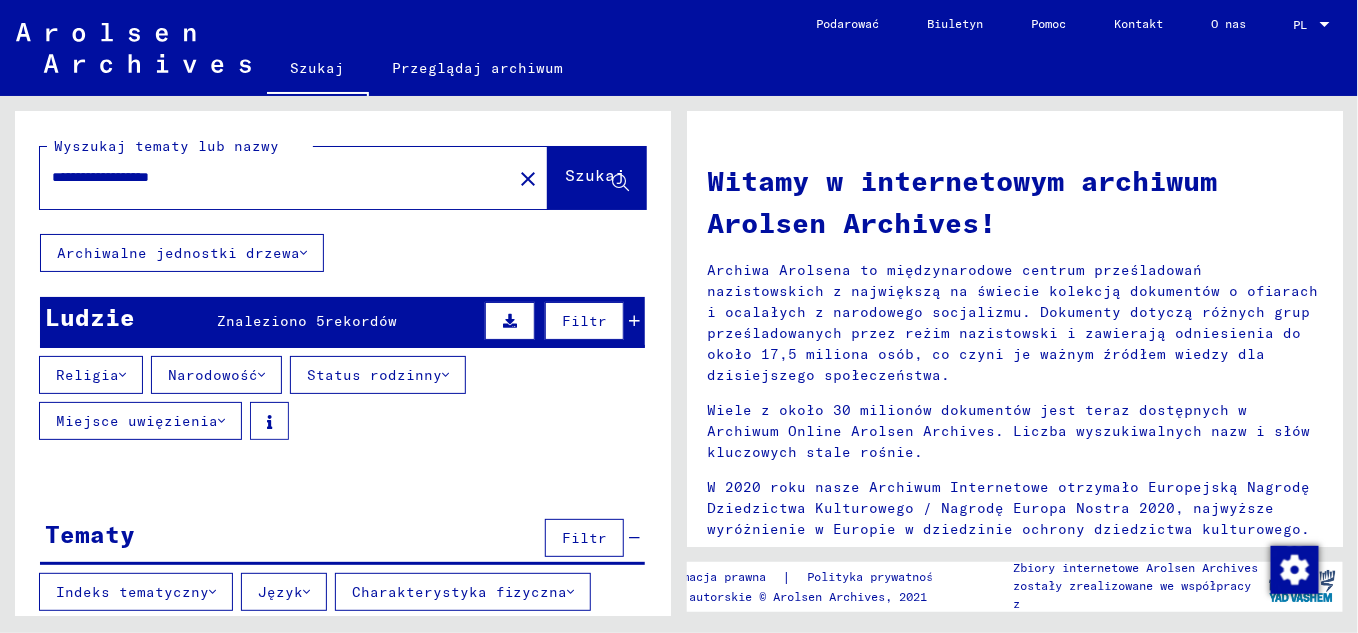 click on "rekordów" at bounding box center [272, 321] 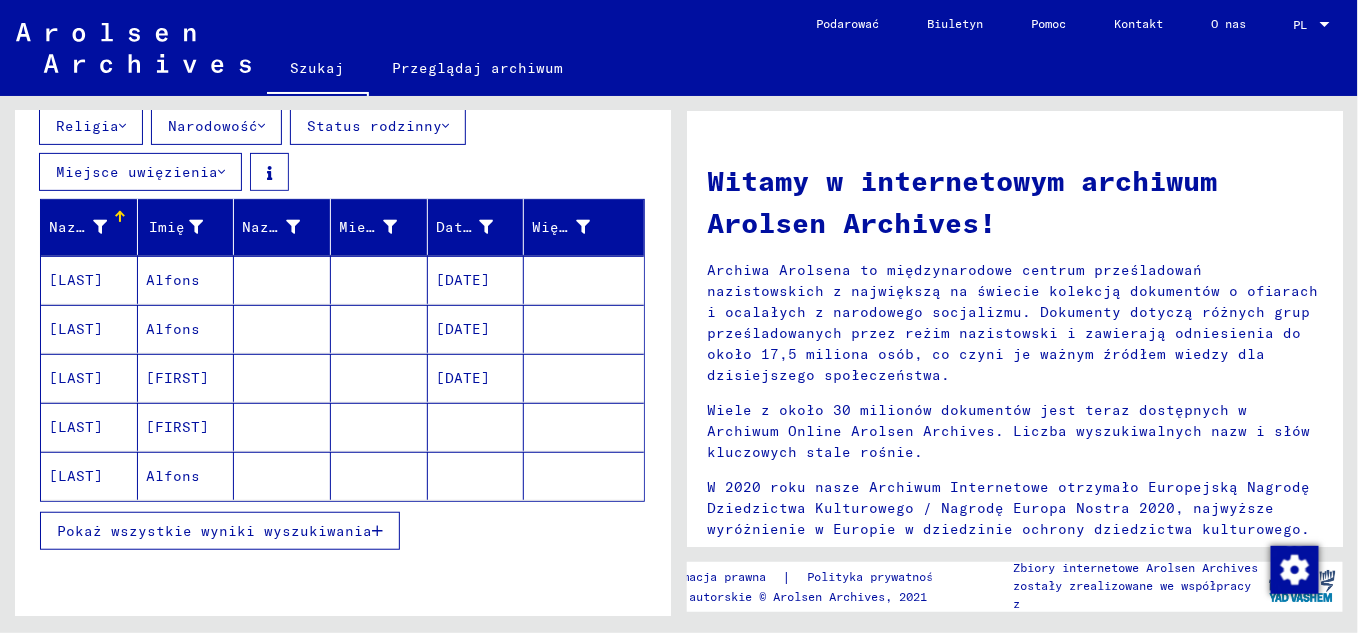 scroll, scrollTop: 363, scrollLeft: 0, axis: vertical 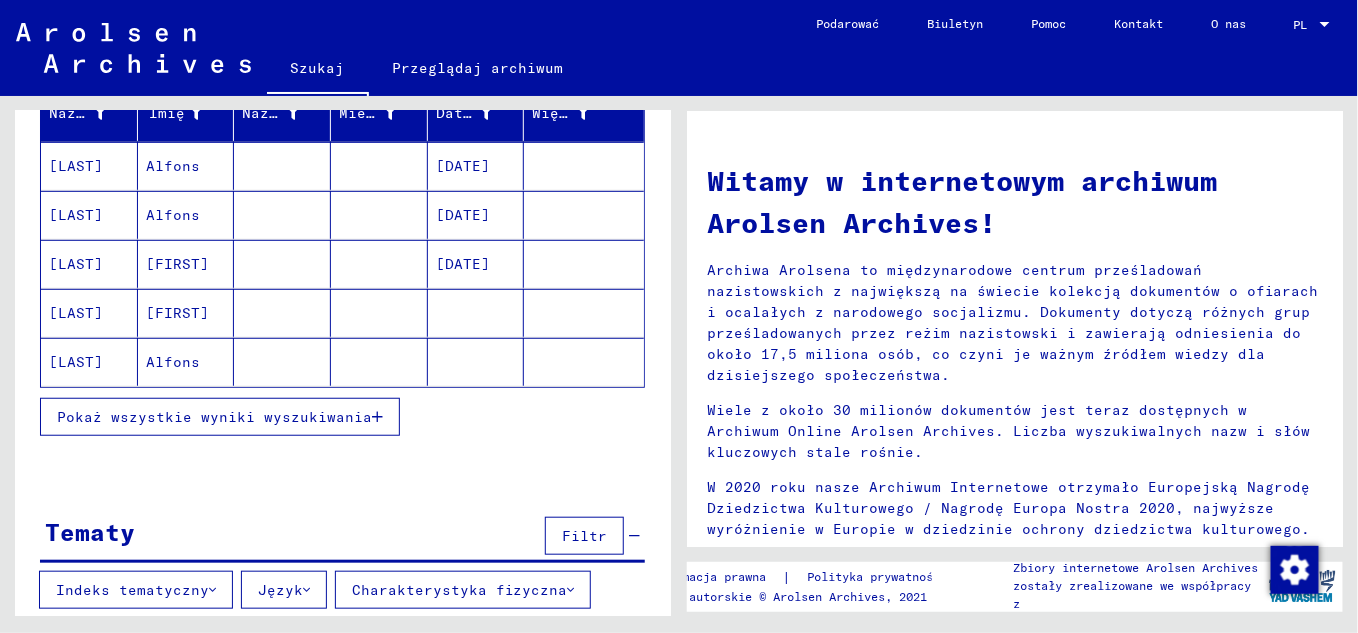 click on "Pokaż wszystkie wyniki wyszukiwania" at bounding box center [214, 417] 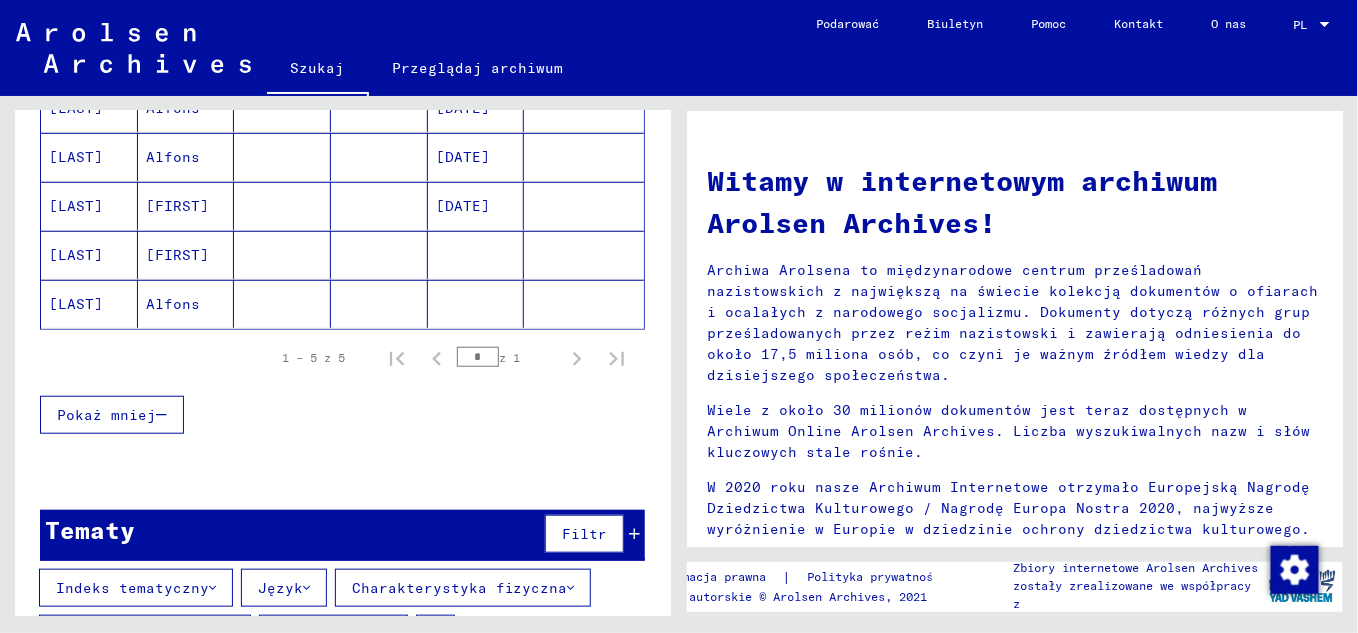 scroll, scrollTop: 389, scrollLeft: 0, axis: vertical 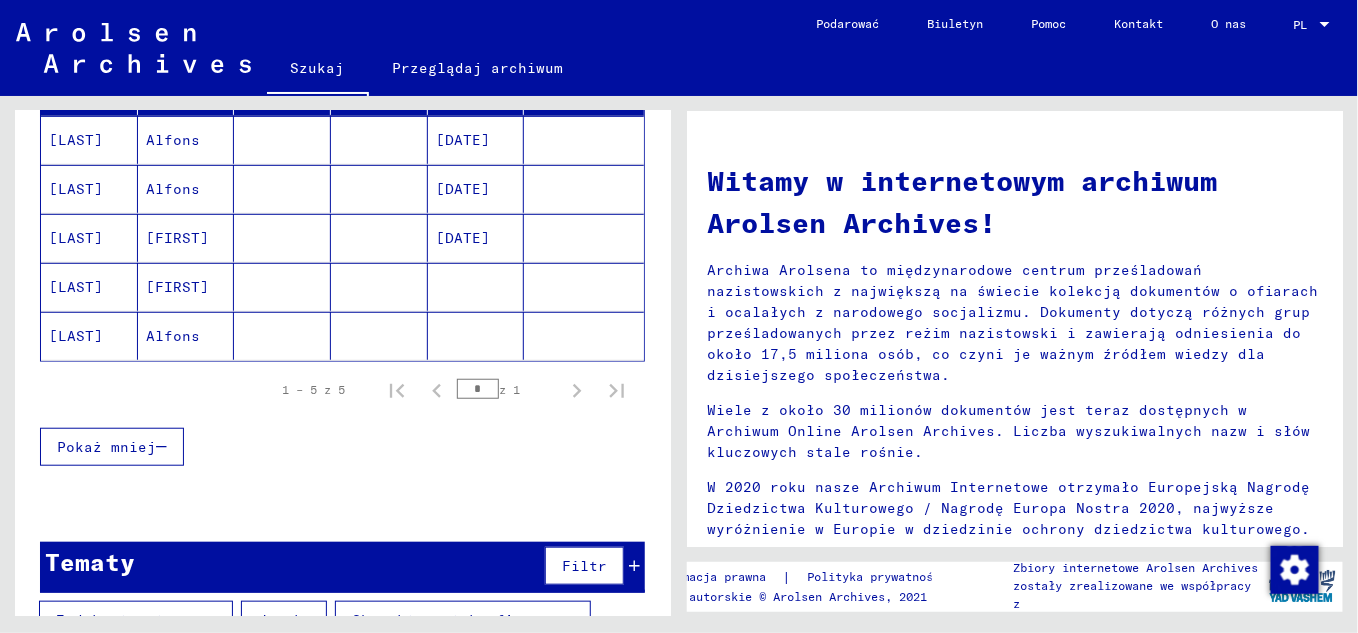 click at bounding box center (584, 140) 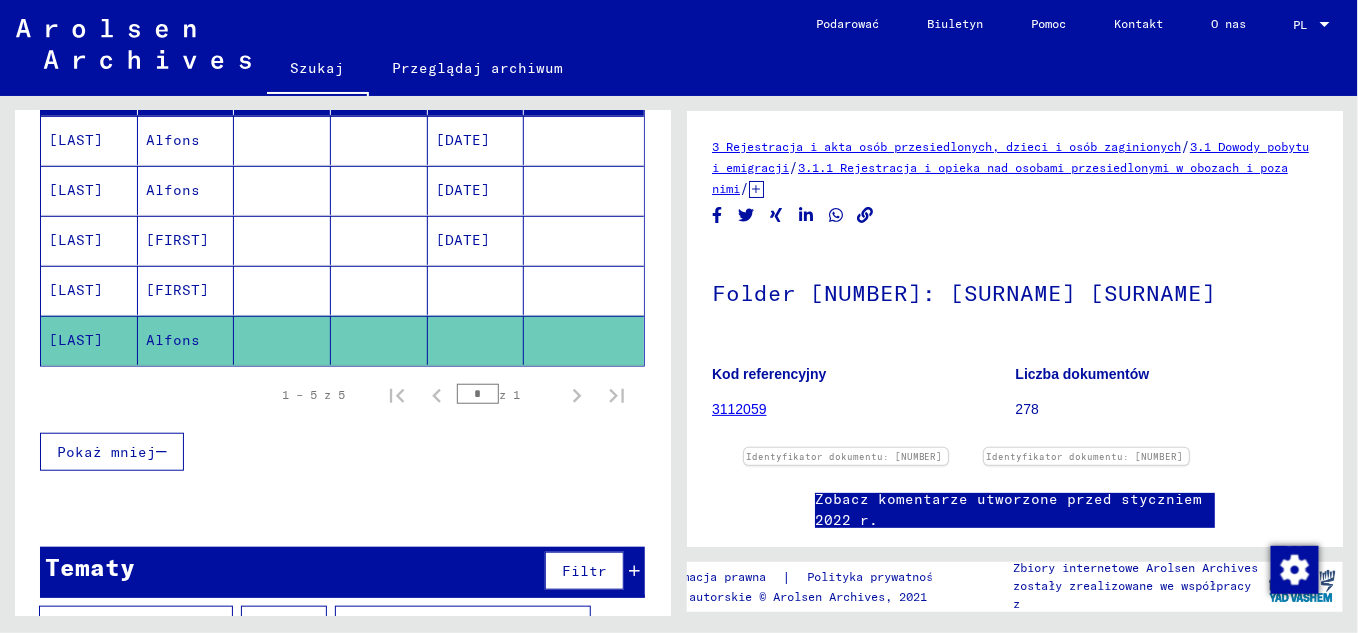 scroll, scrollTop: 0, scrollLeft: 0, axis: both 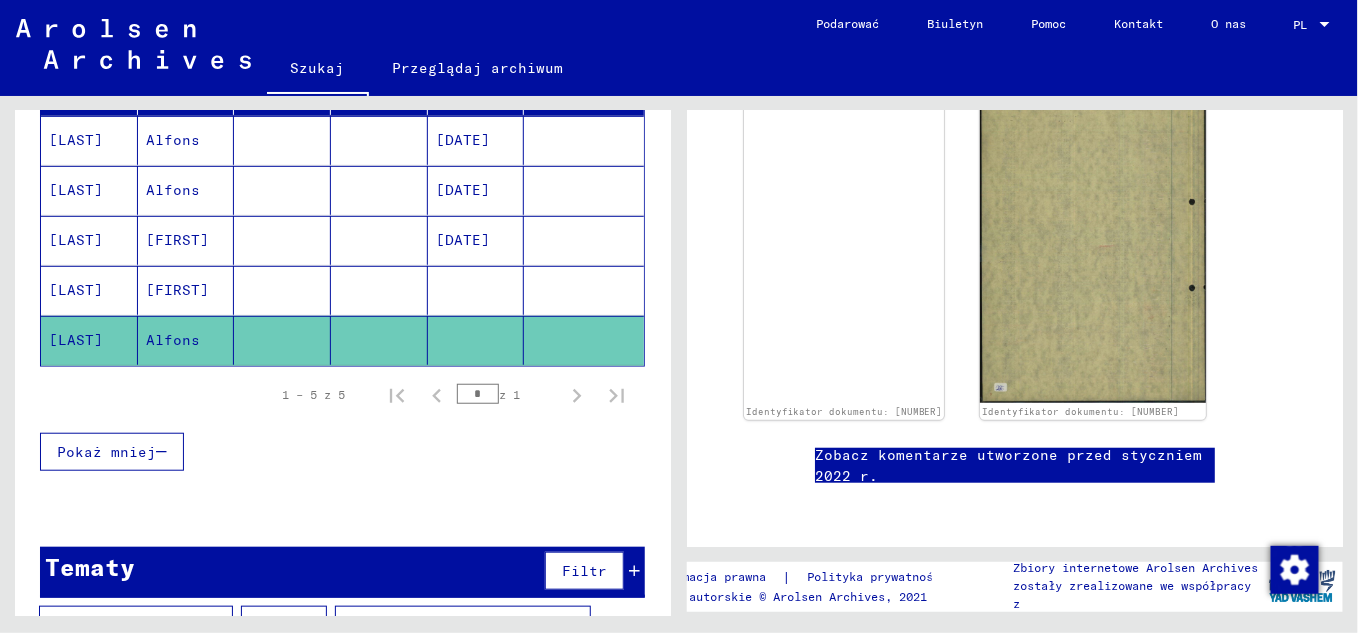 click at bounding box center [379, 140] 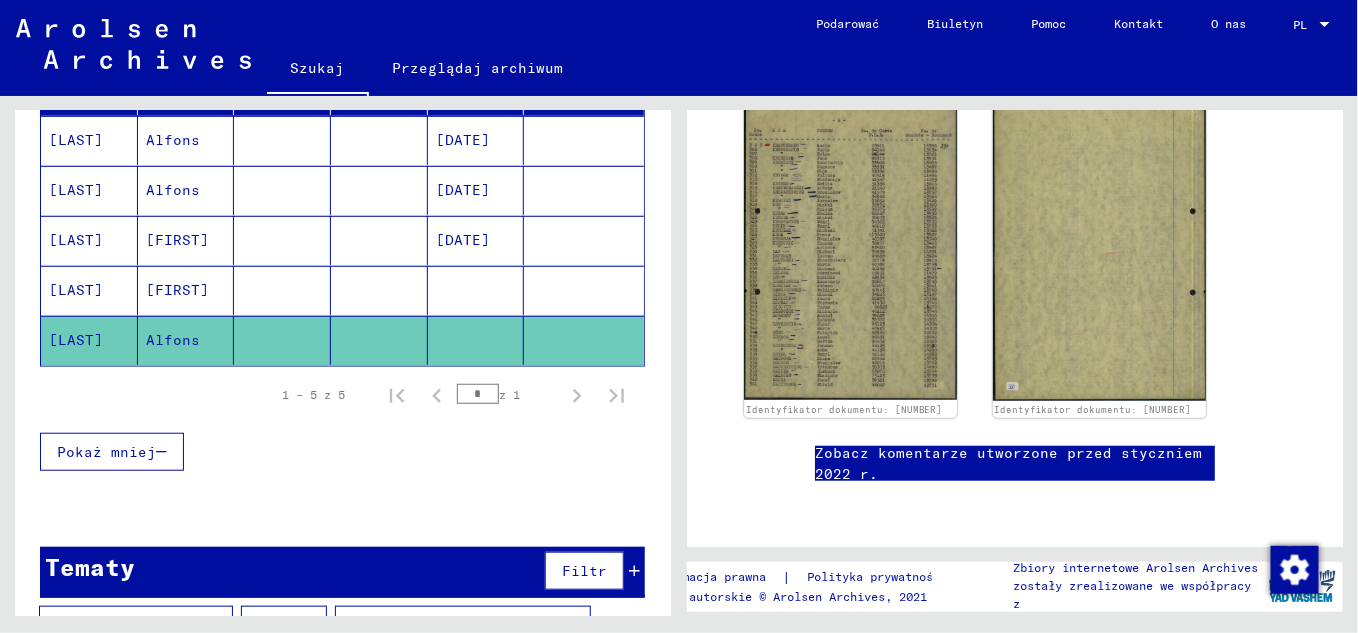 scroll, scrollTop: 0, scrollLeft: 0, axis: both 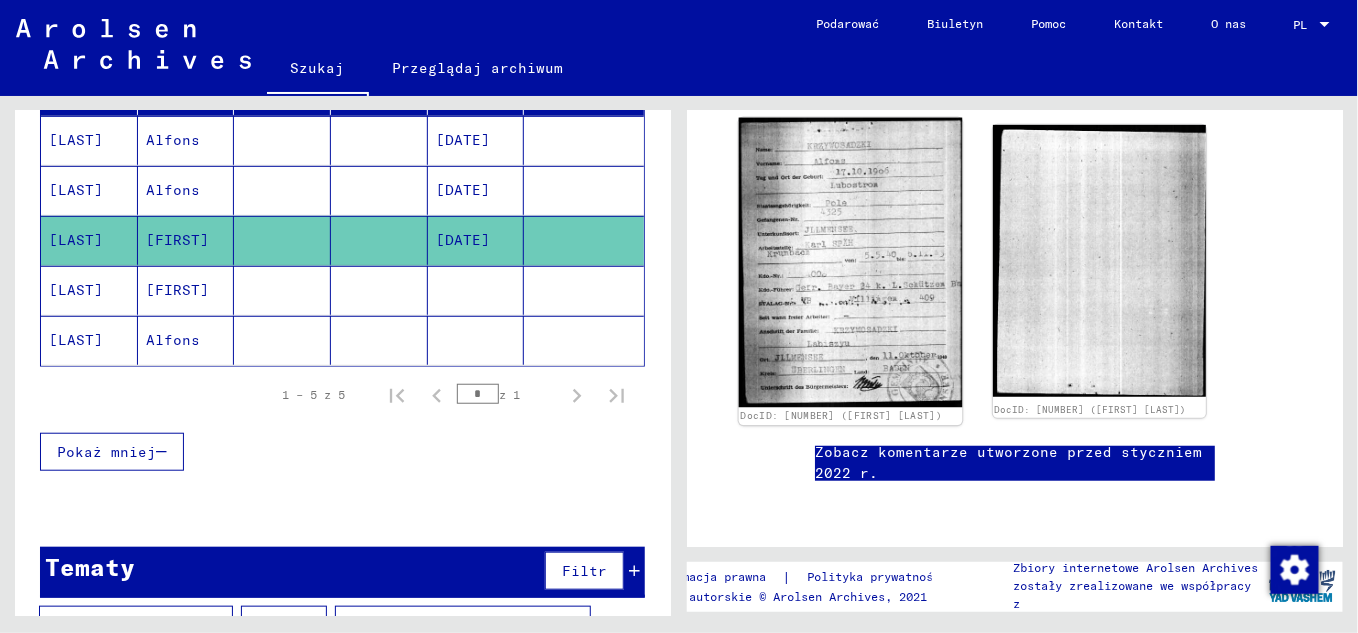 click at bounding box center (851, 263) 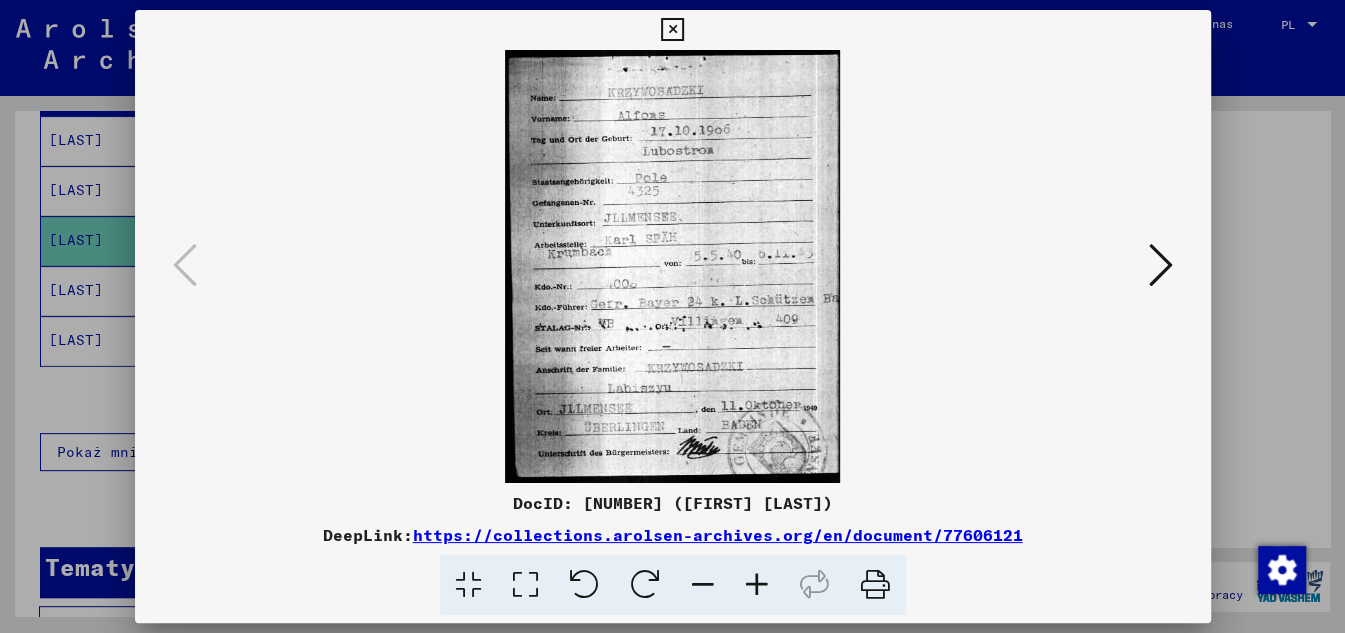click at bounding box center [1161, 265] 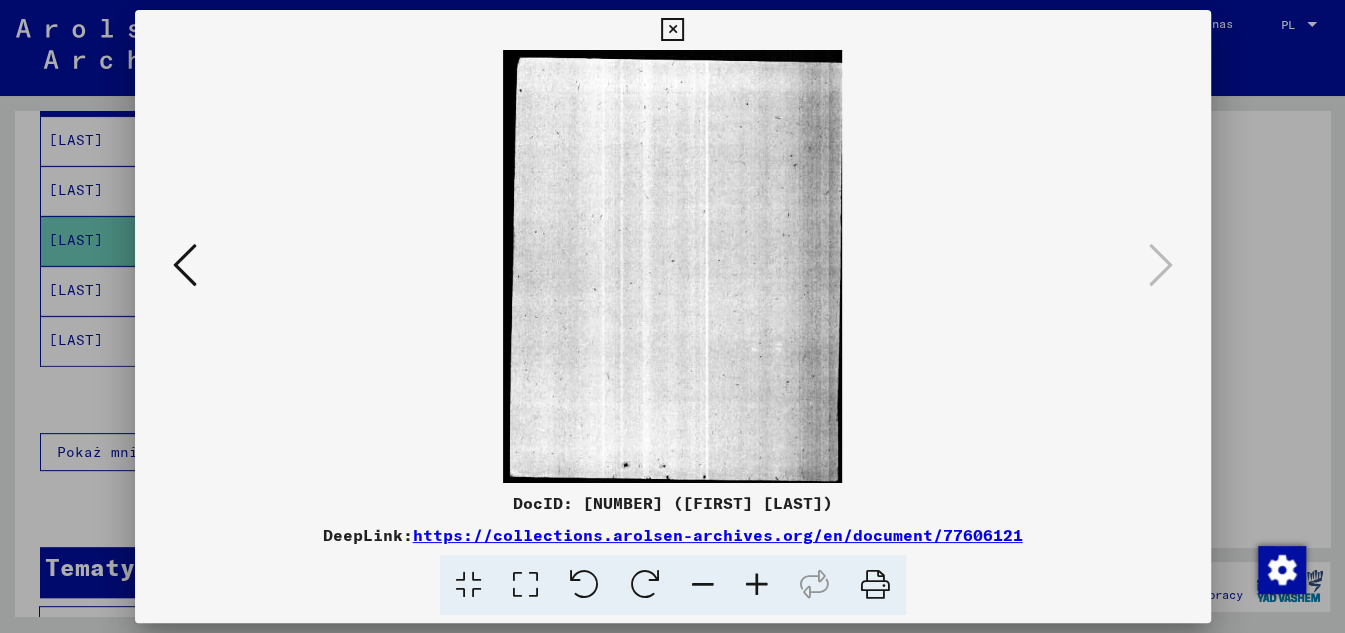 click at bounding box center (672, 30) 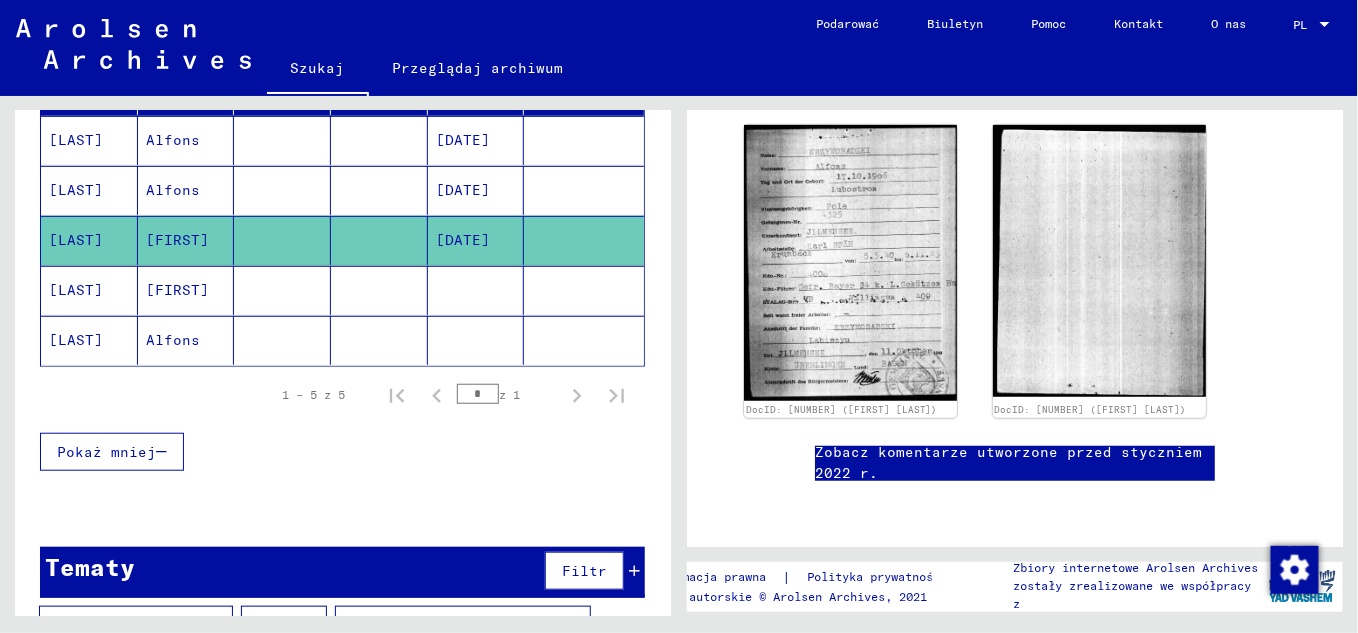 click at bounding box center (282, 140) 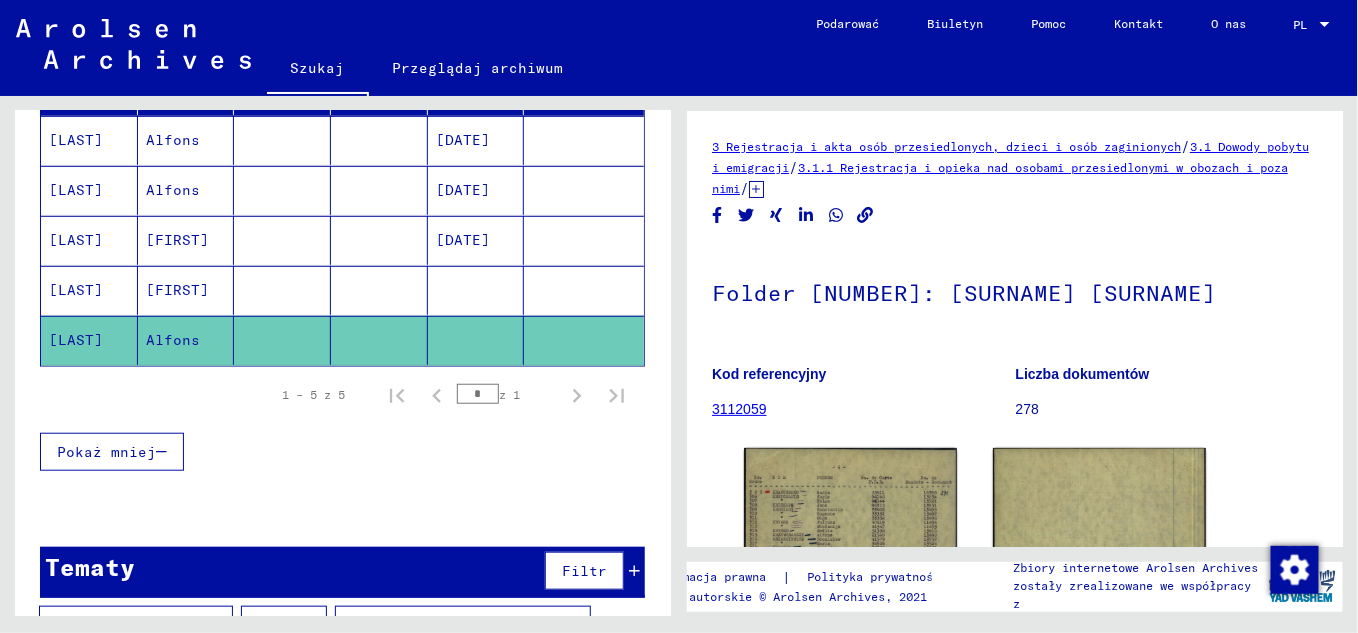 scroll, scrollTop: 0, scrollLeft: 0, axis: both 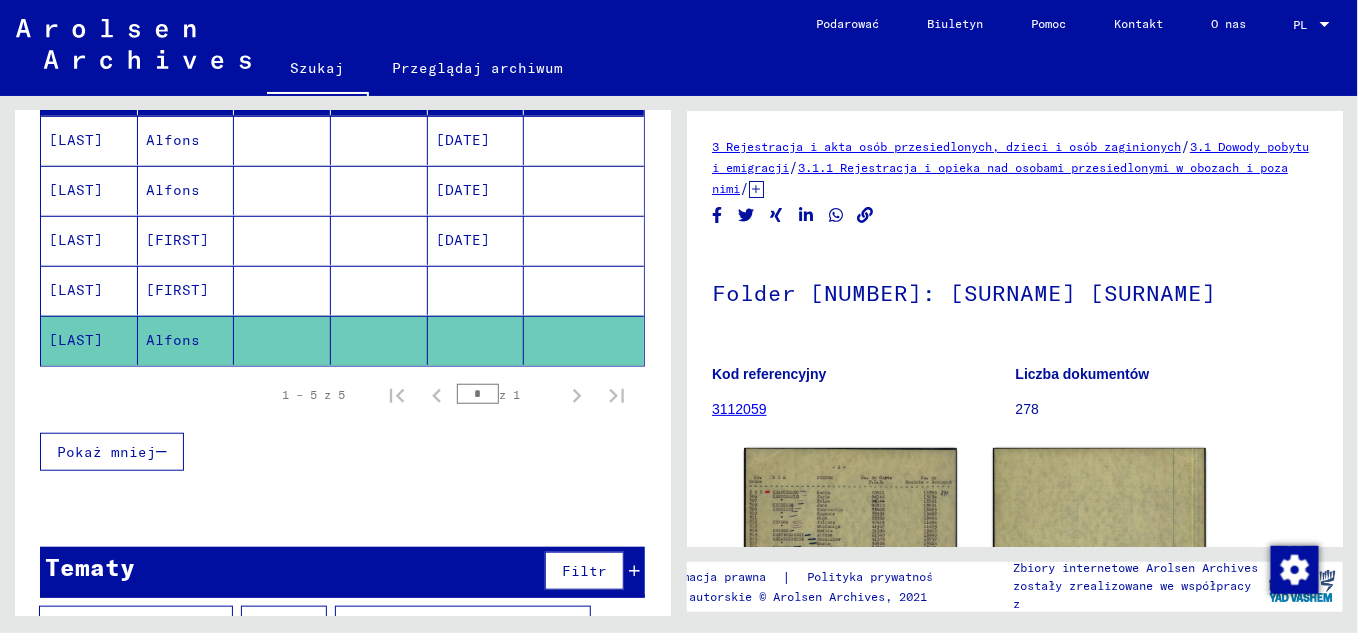 click at bounding box center [282, 140] 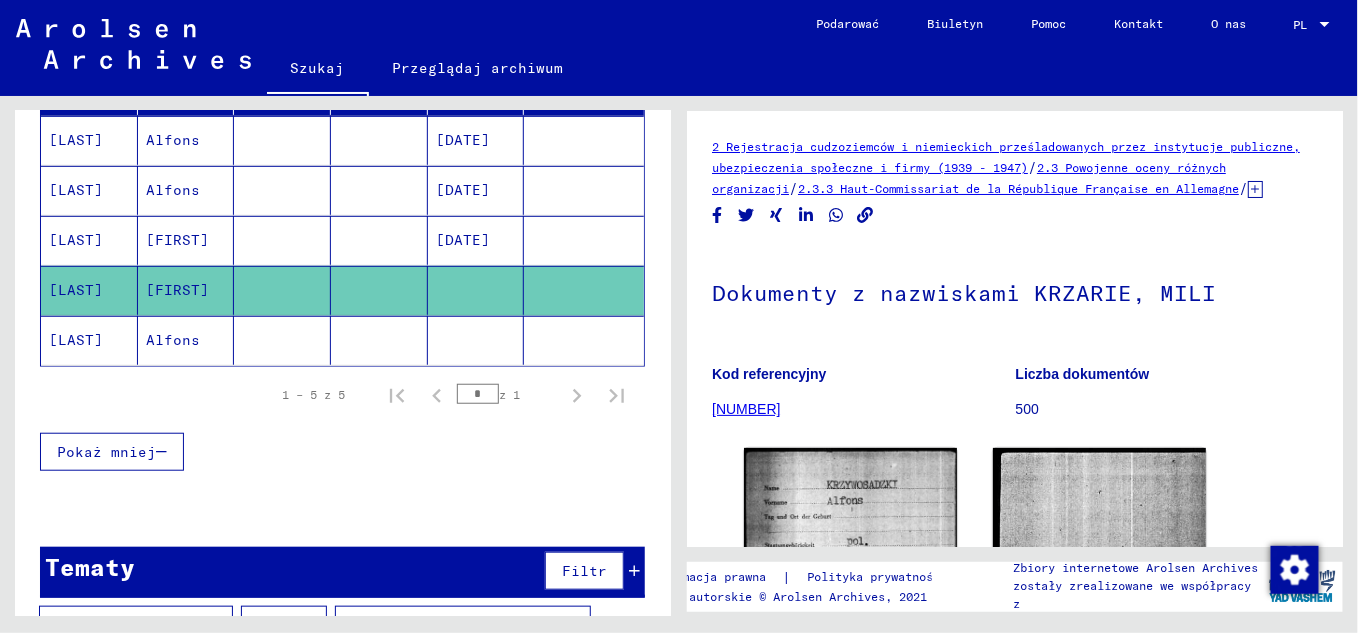 scroll, scrollTop: 0, scrollLeft: 0, axis: both 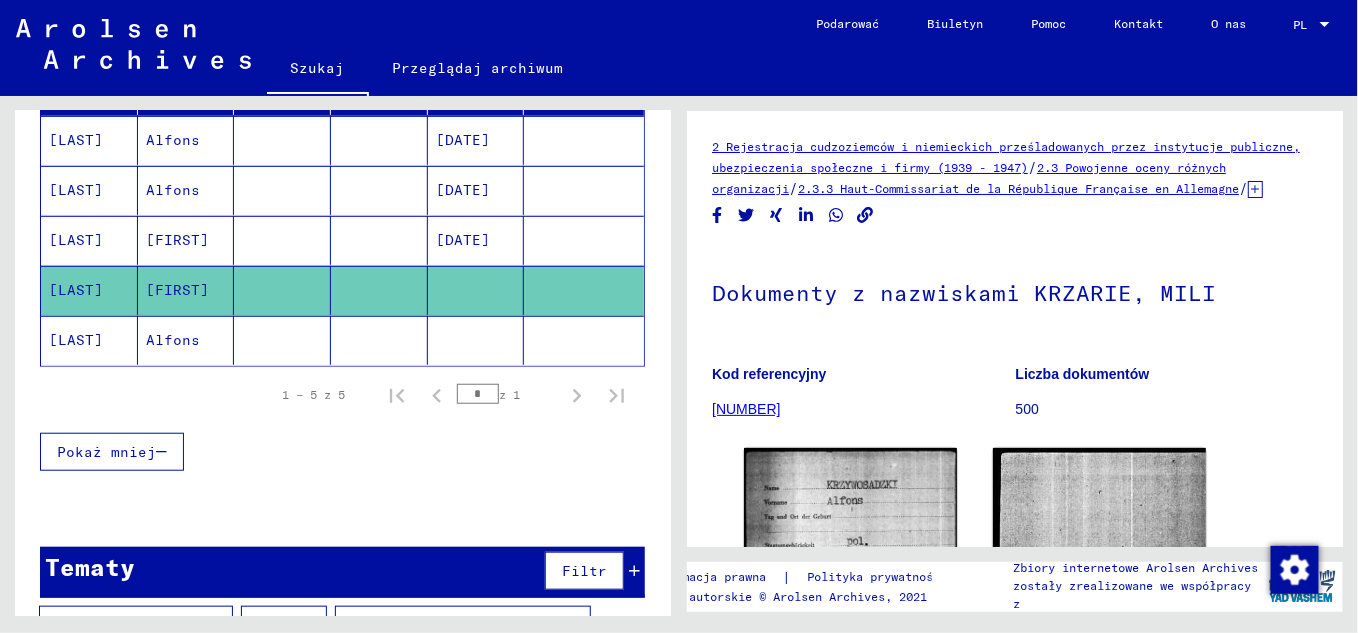 click at bounding box center [282, 140] 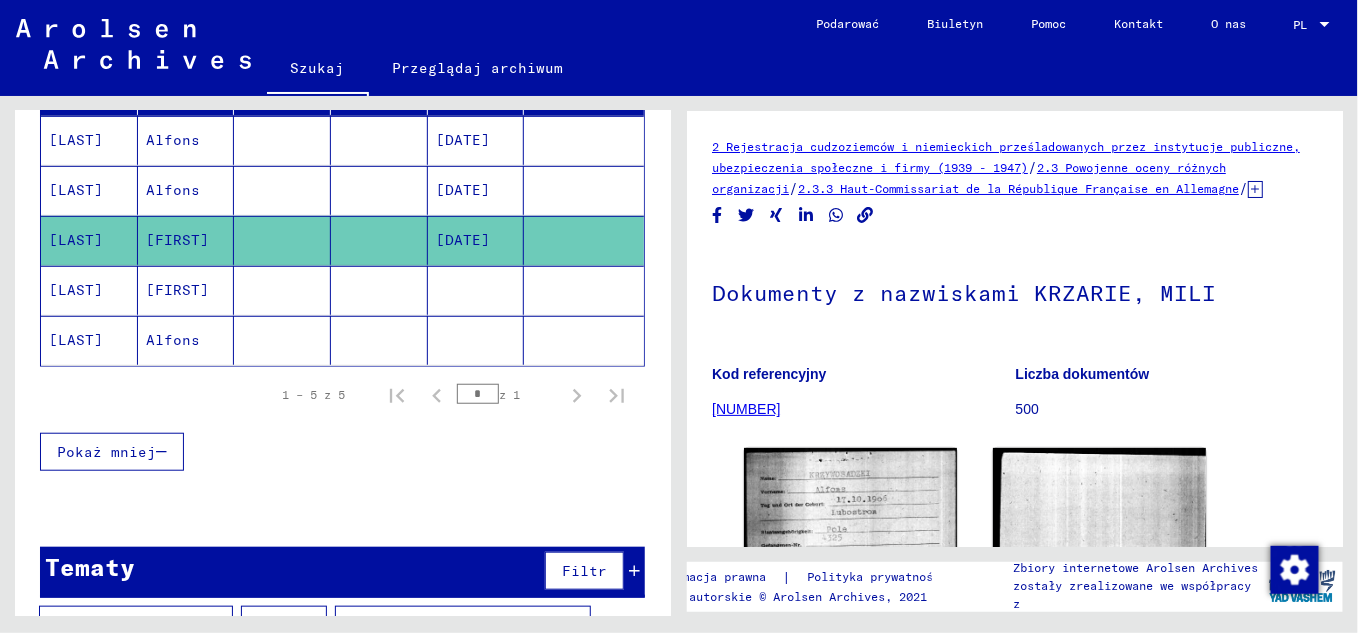scroll, scrollTop: 0, scrollLeft: 0, axis: both 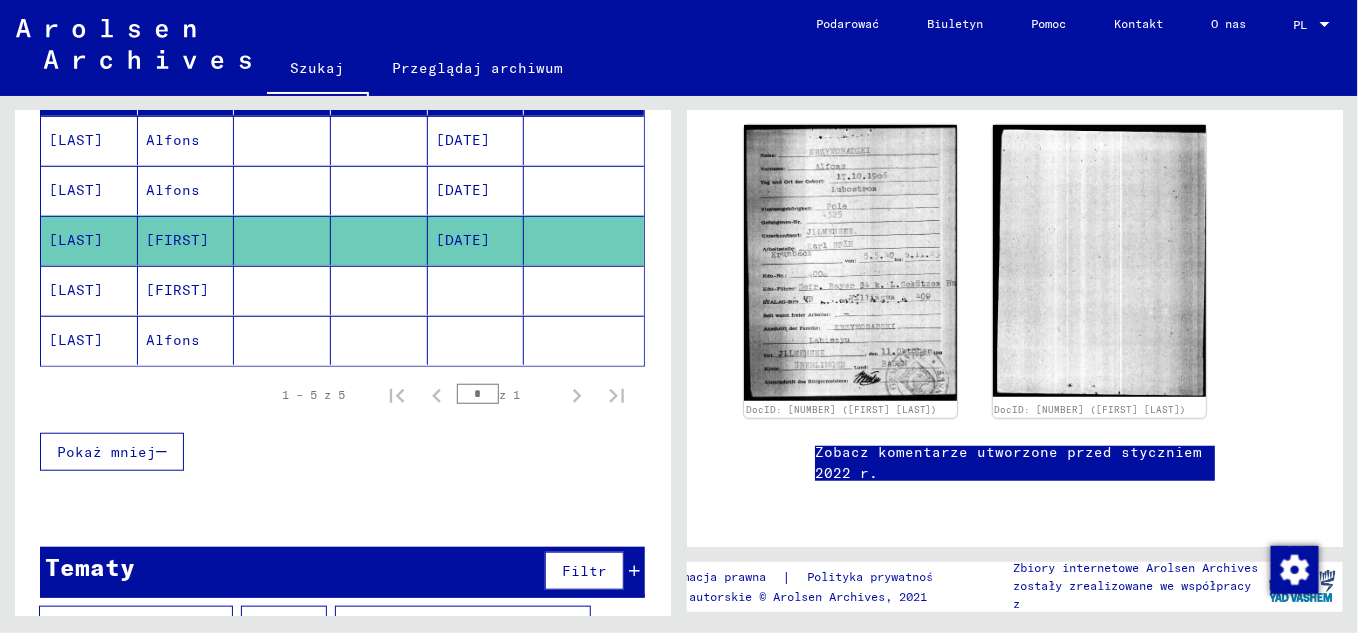 click at bounding box center [282, 140] 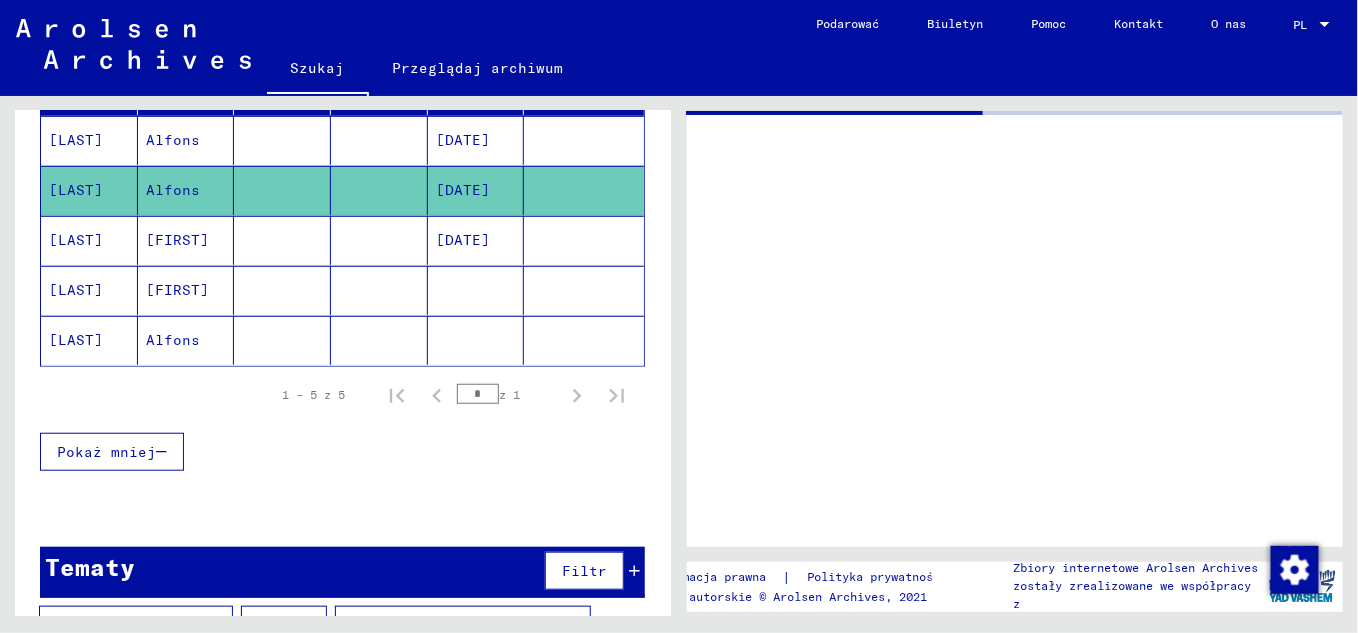 scroll, scrollTop: 0, scrollLeft: 0, axis: both 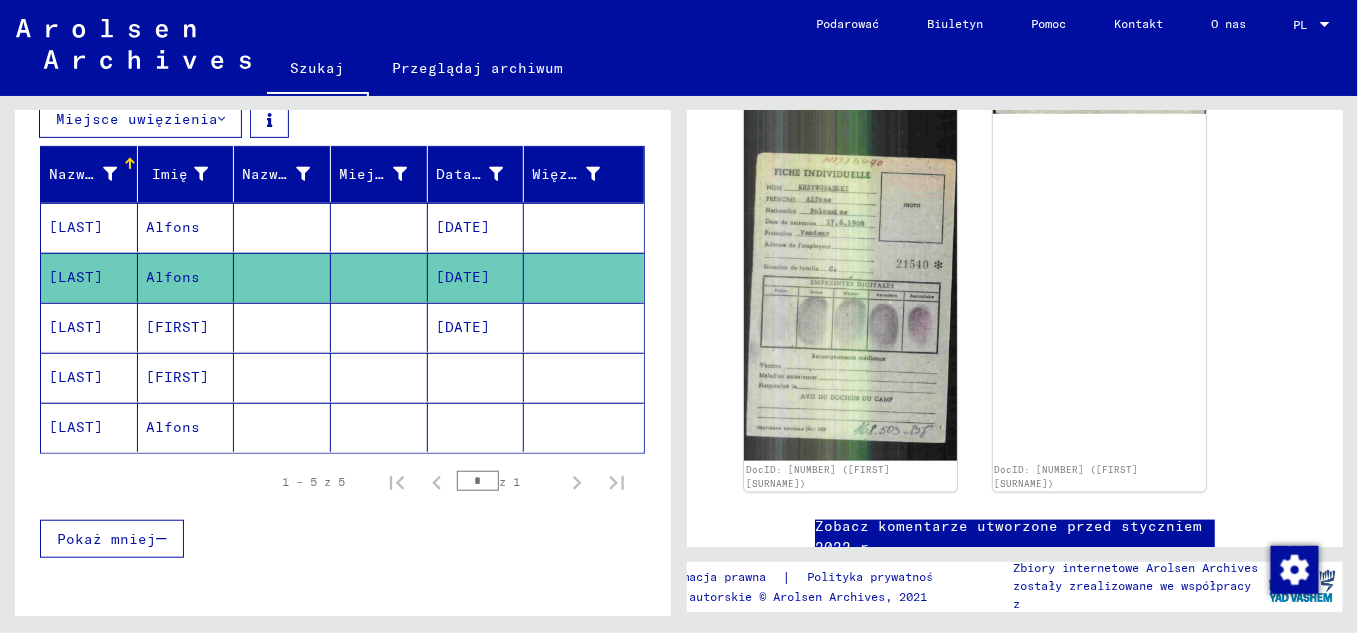 click at bounding box center [282, 227] 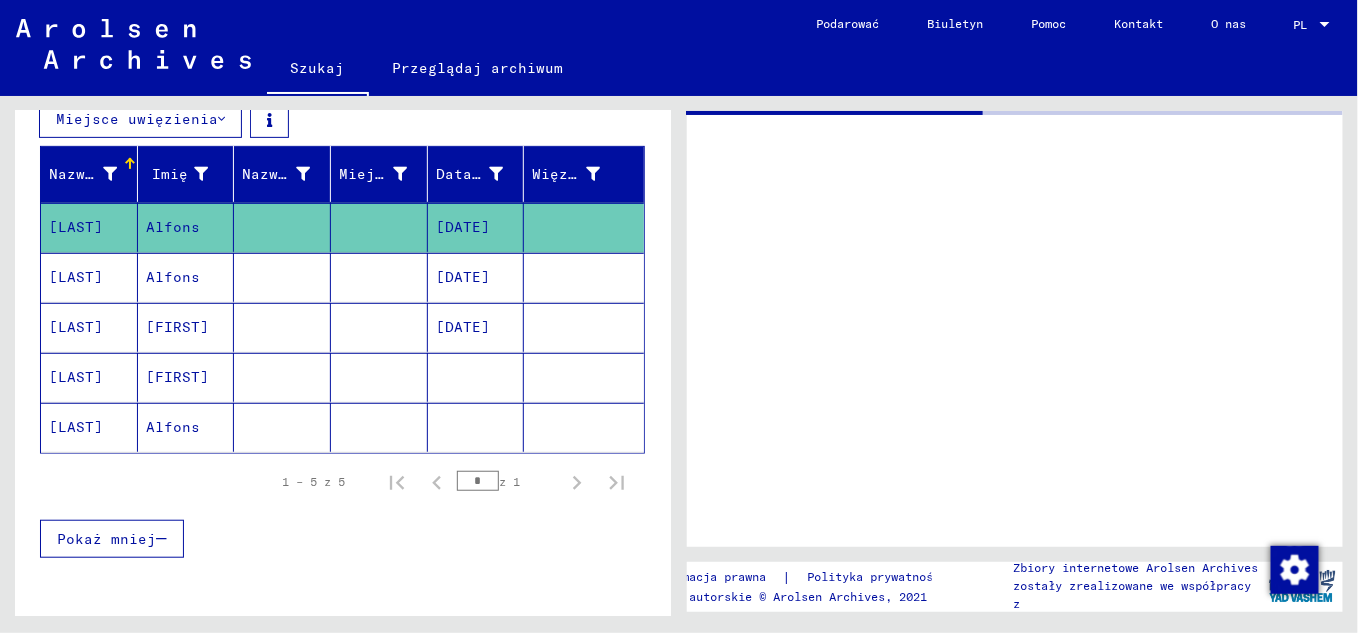 scroll, scrollTop: 0, scrollLeft: 0, axis: both 